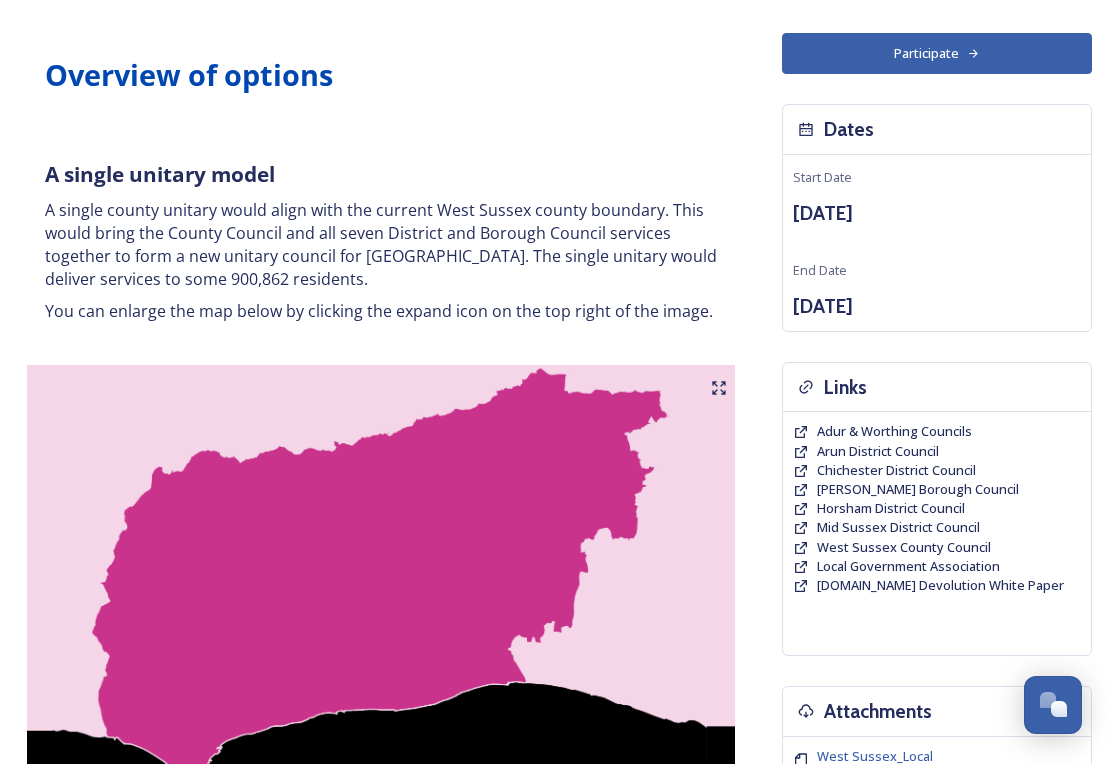 scroll, scrollTop: 0, scrollLeft: 0, axis: both 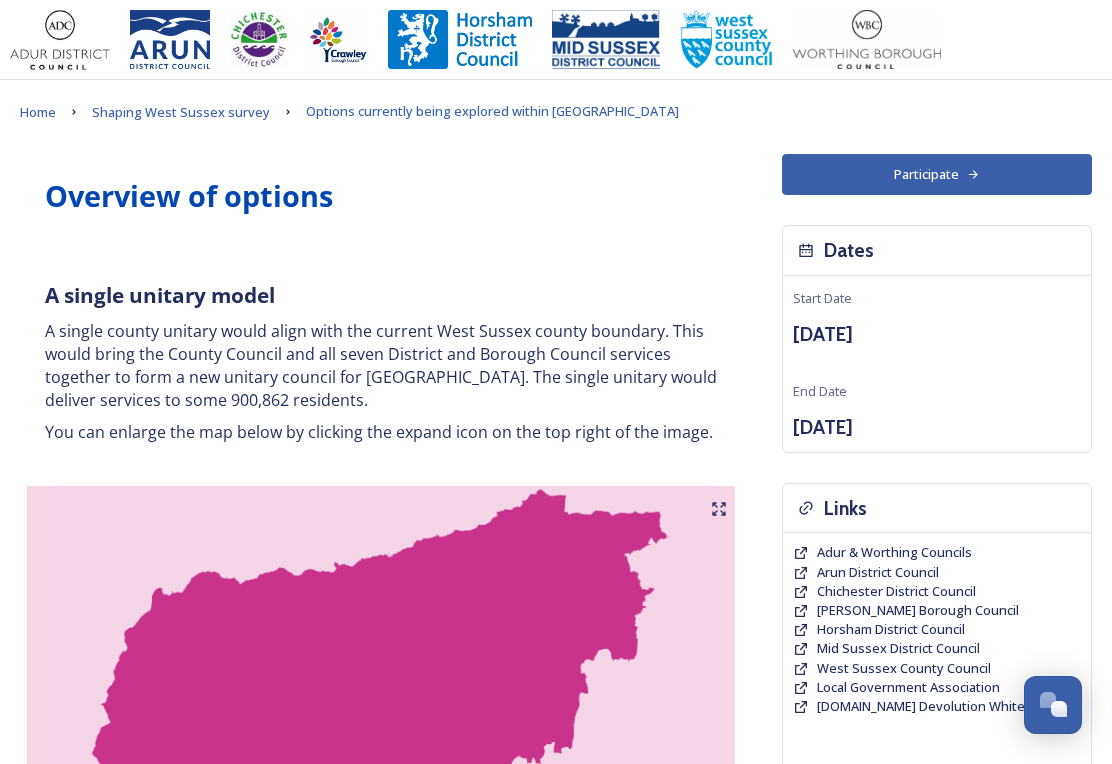 click on "Shaping West Sussex survey" at bounding box center (181, 112) 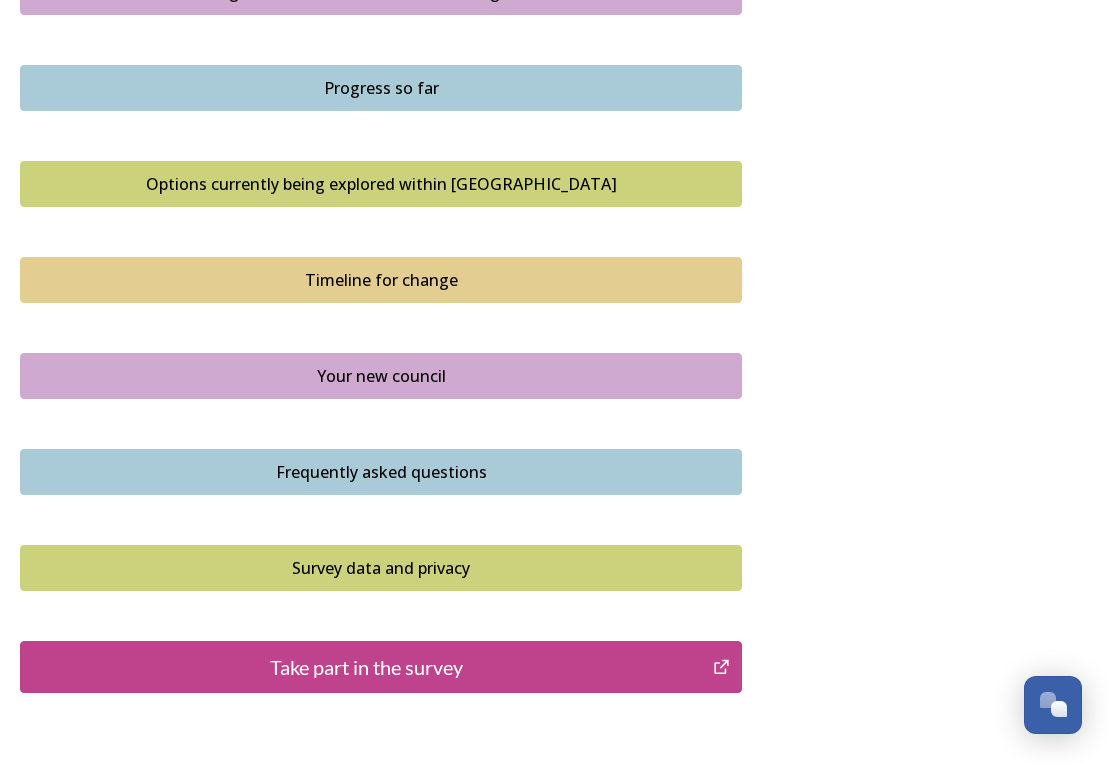 scroll, scrollTop: 1246, scrollLeft: 0, axis: vertical 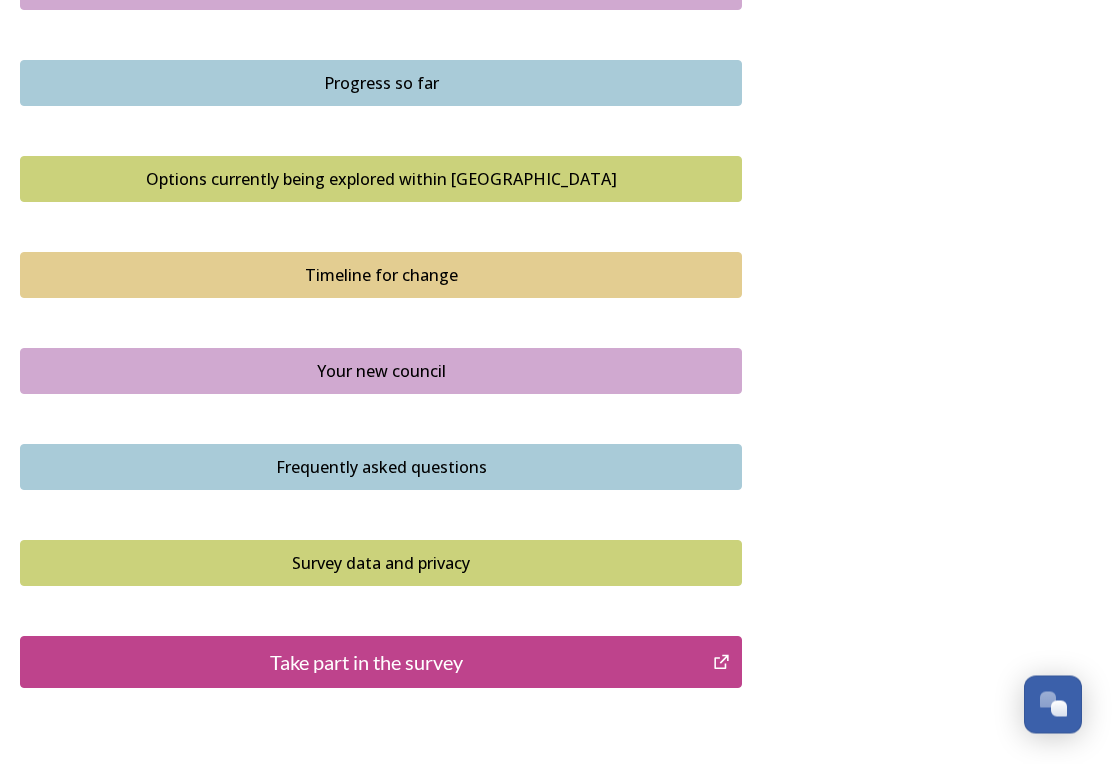 click on "Your new council" at bounding box center (381, 372) 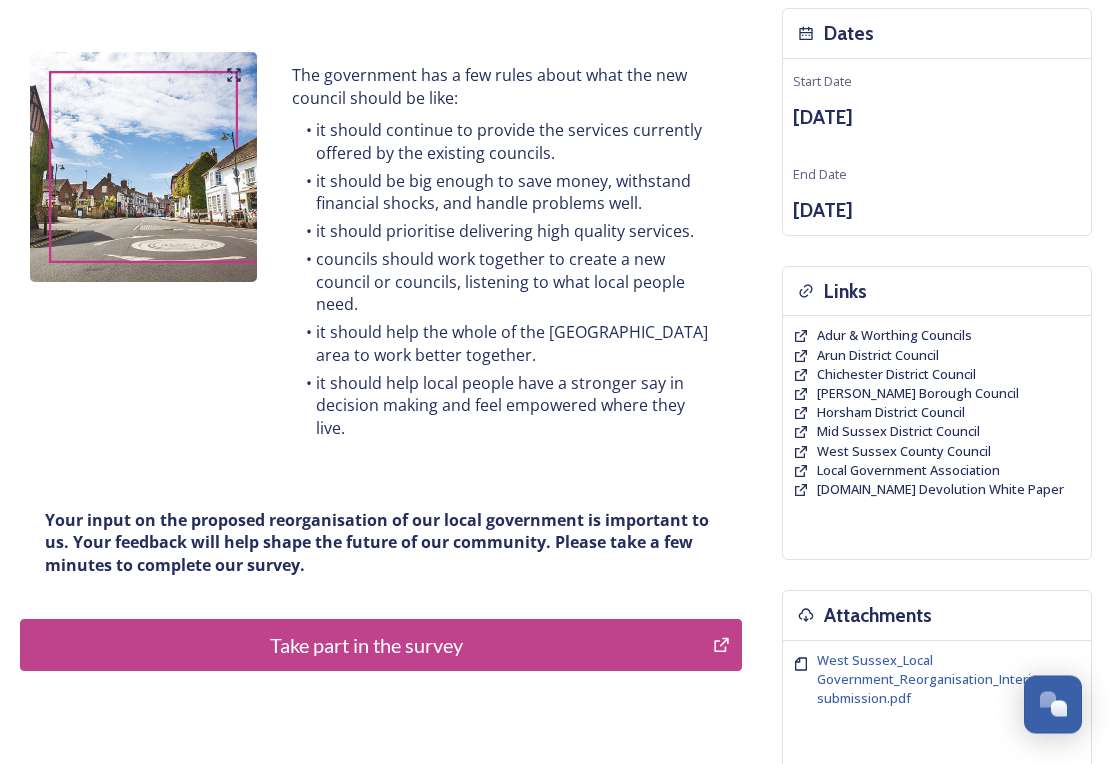 scroll, scrollTop: 190, scrollLeft: 0, axis: vertical 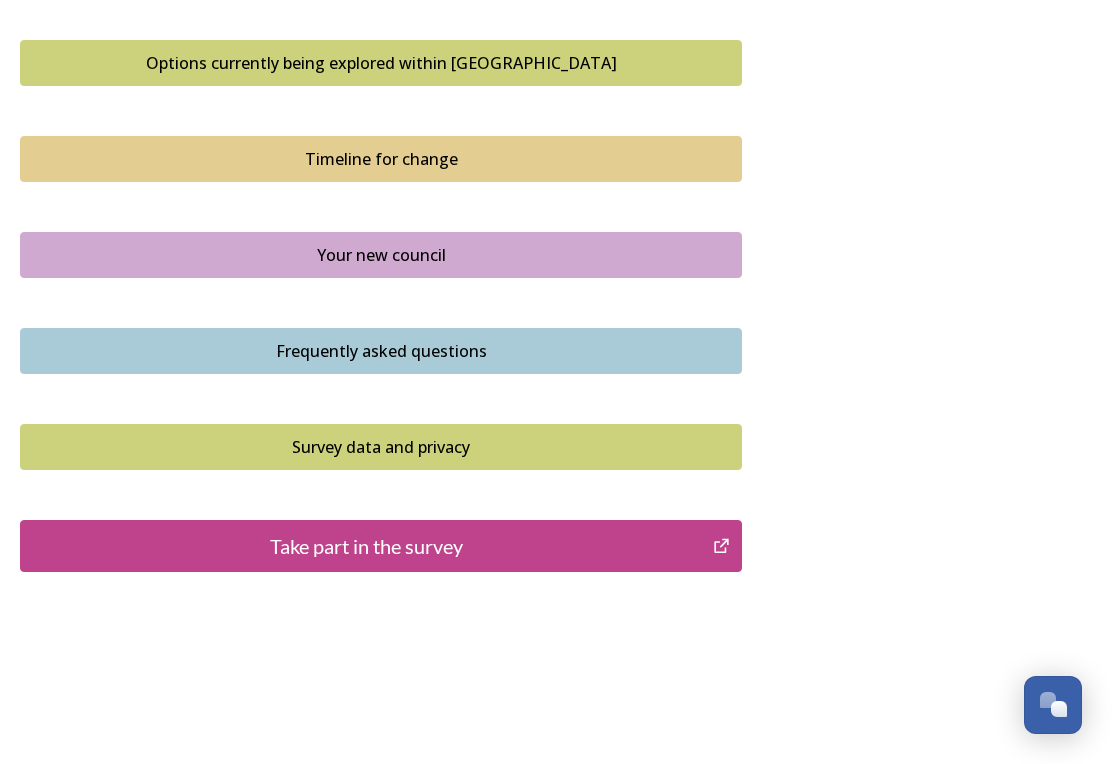 click on "Take part in the survey" at bounding box center (366, 546) 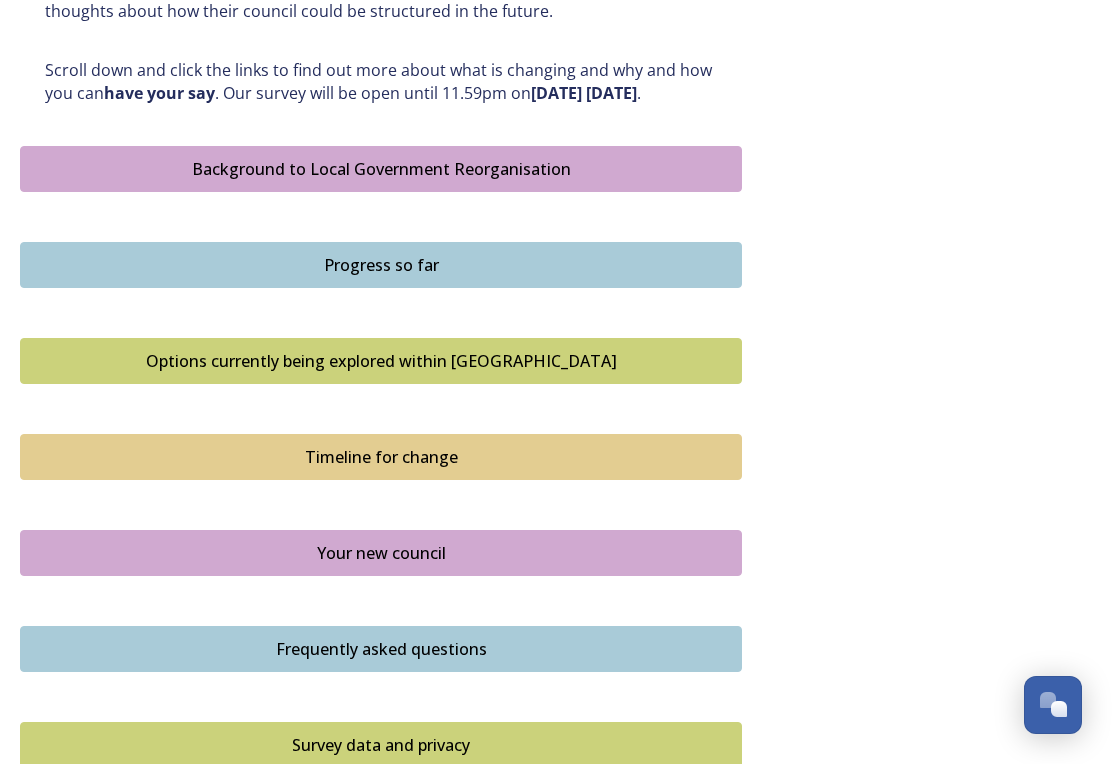 scroll, scrollTop: 1054, scrollLeft: 0, axis: vertical 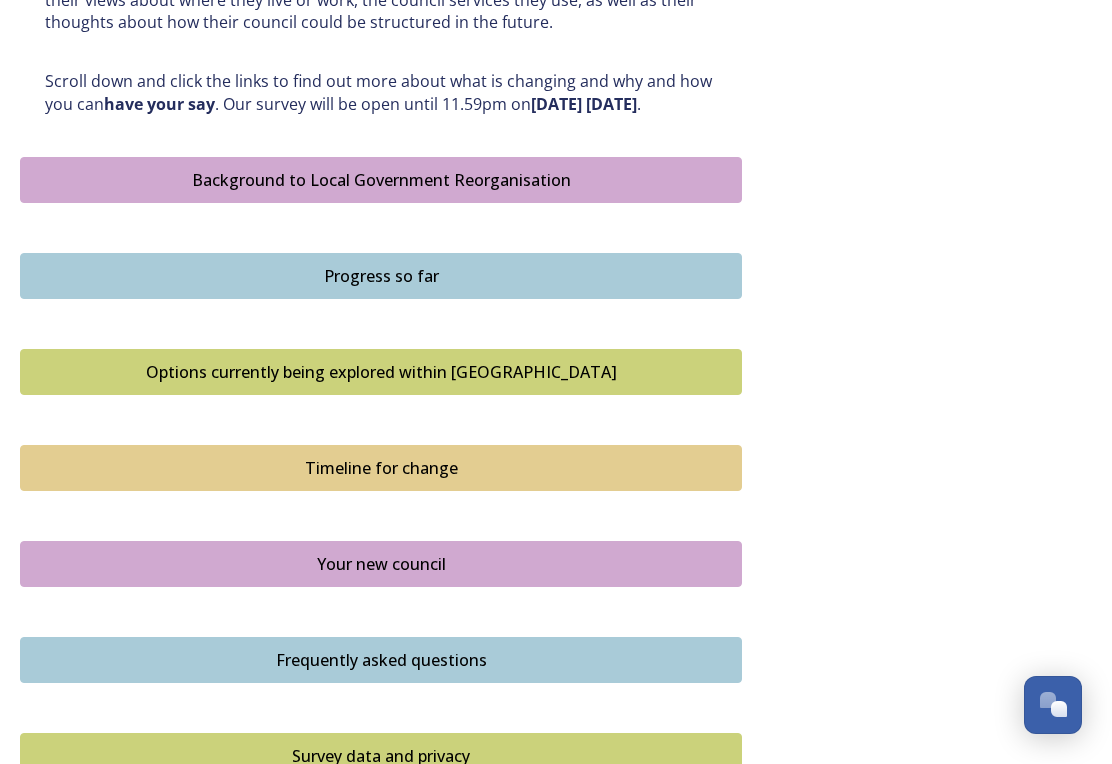 click on "Options currently being explored within West Sussex" at bounding box center [381, 372] 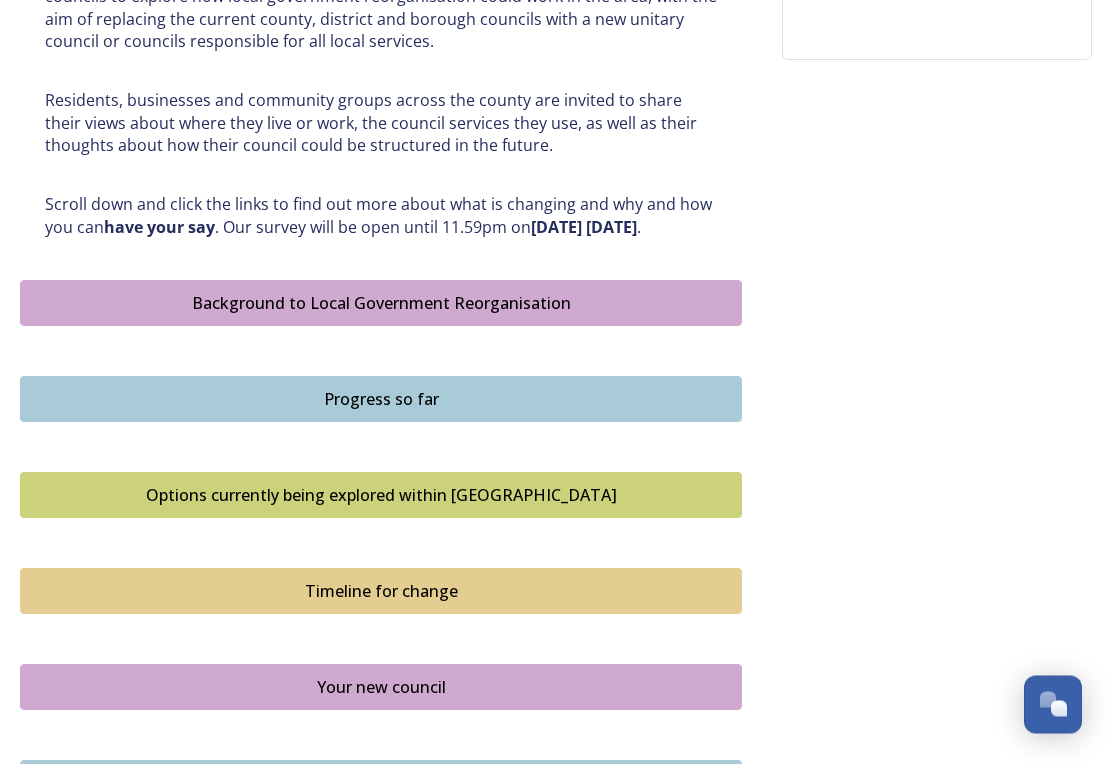 scroll, scrollTop: 1028, scrollLeft: 0, axis: vertical 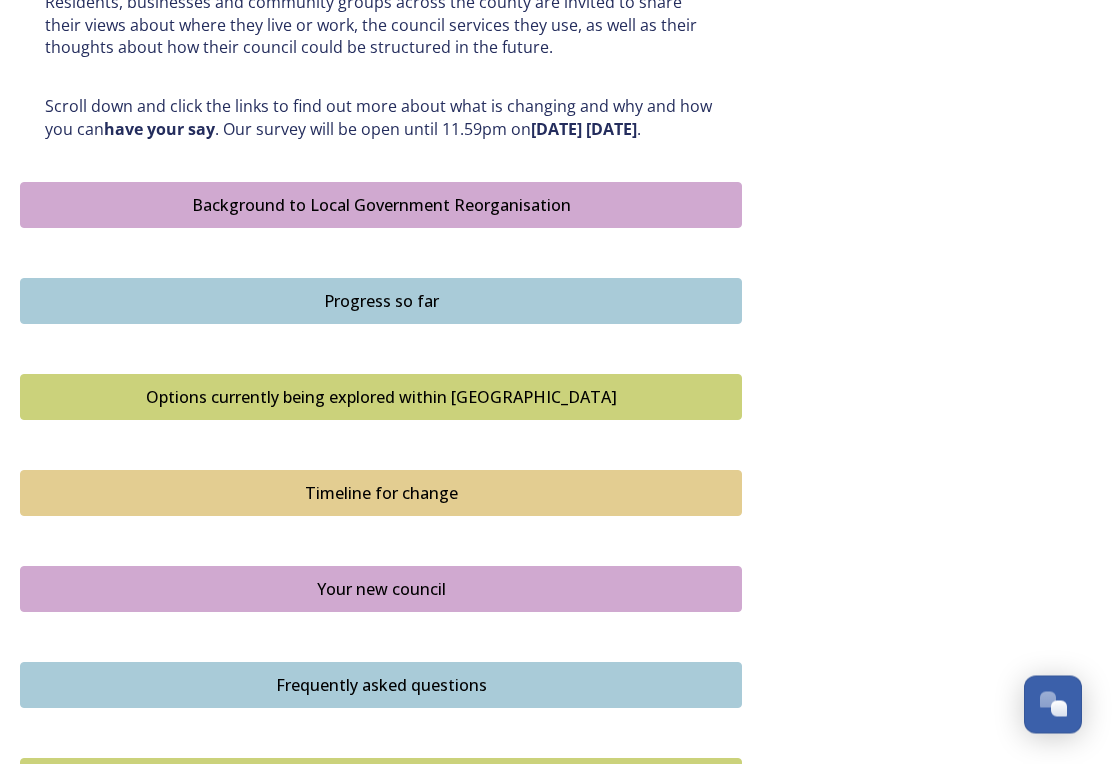 click on "Timeline for change" at bounding box center [381, 494] 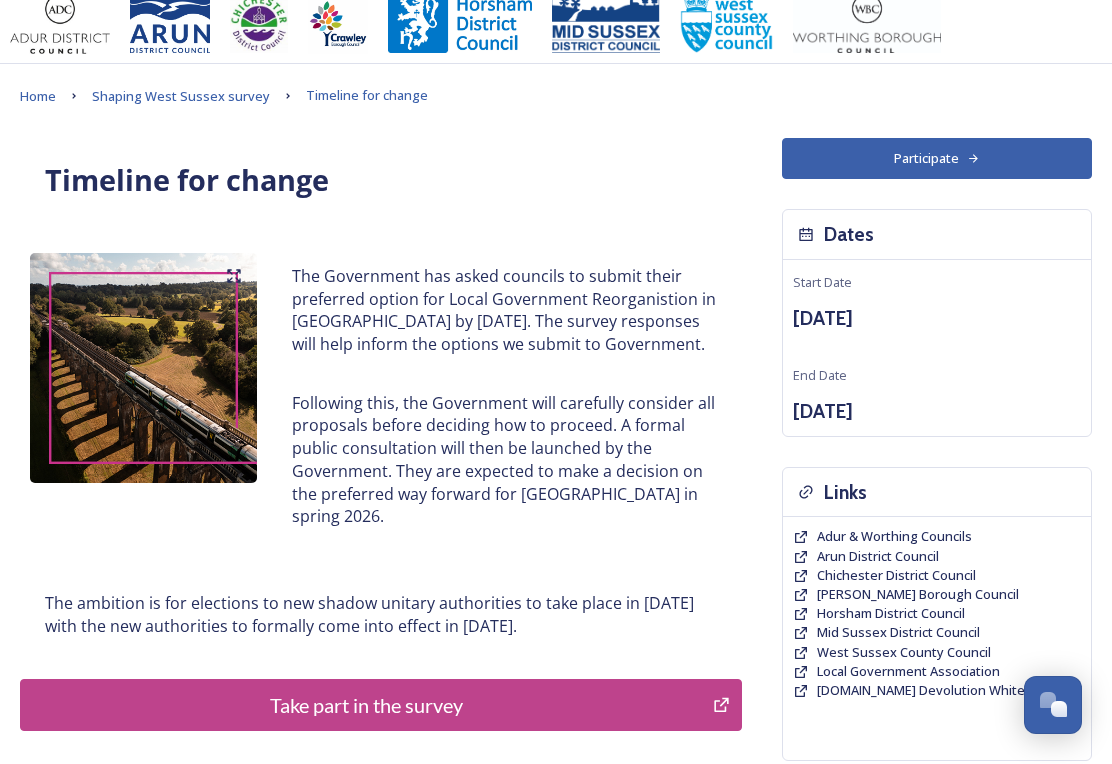 scroll, scrollTop: 15, scrollLeft: 0, axis: vertical 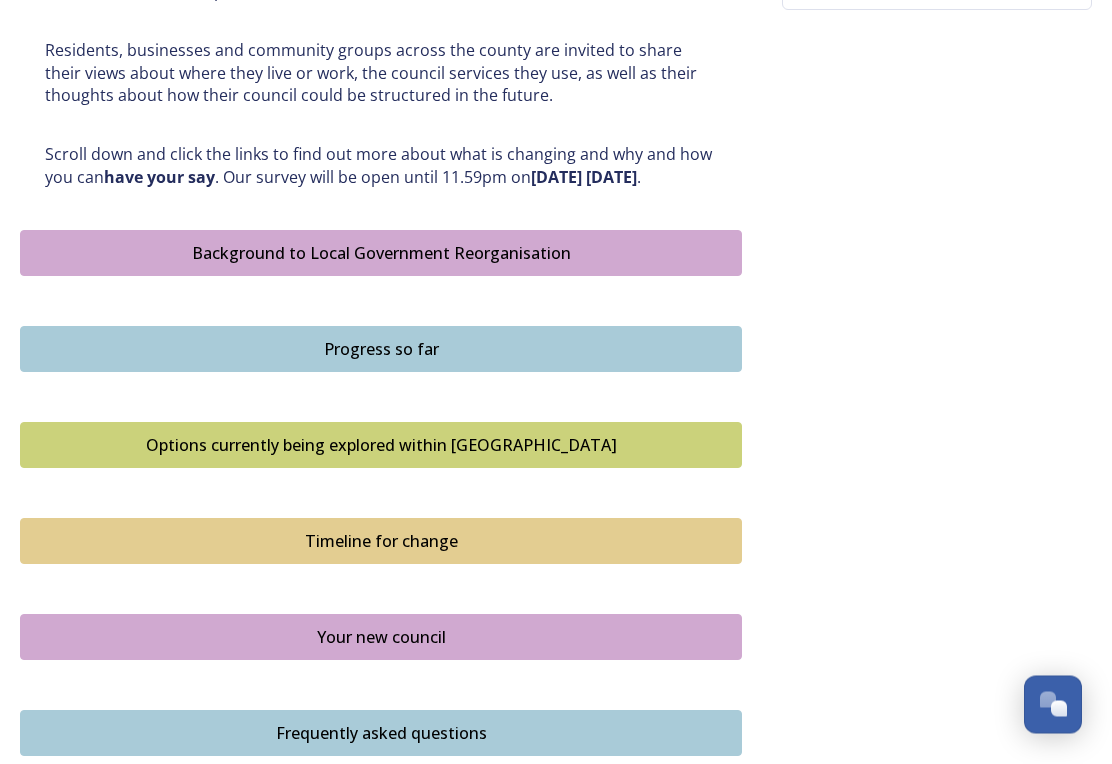 click on "Options currently being explored within West Sussex" at bounding box center [381, 446] 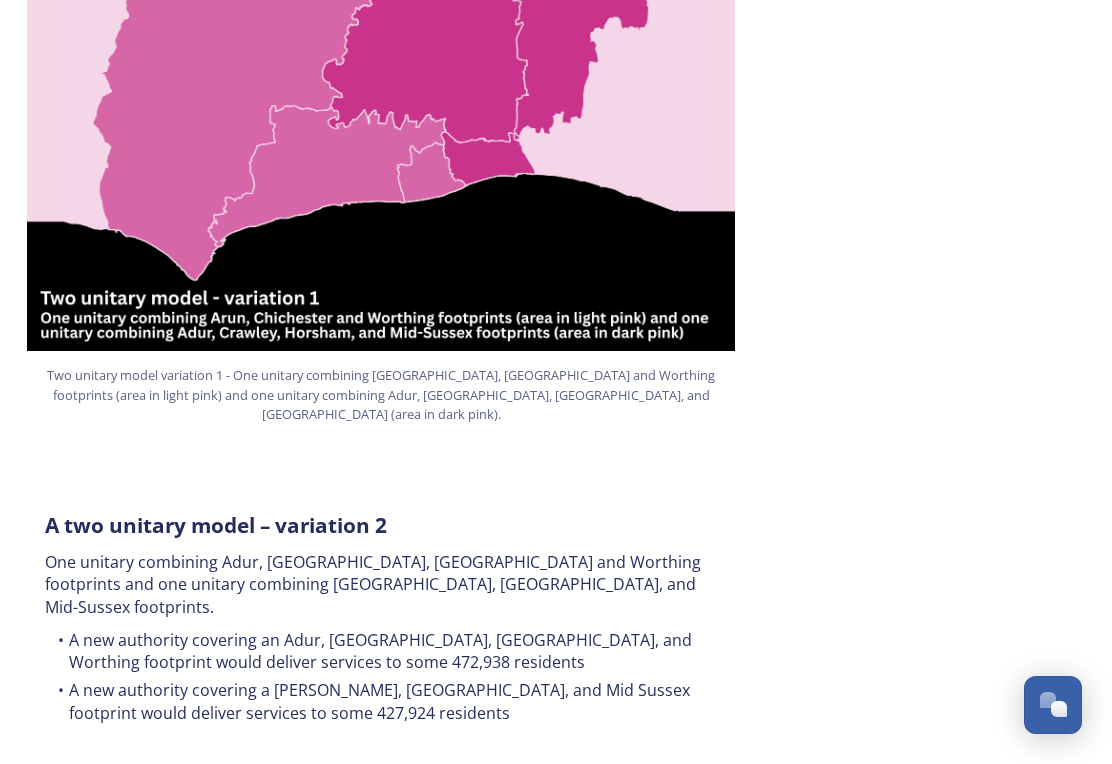 scroll, scrollTop: 1459, scrollLeft: 0, axis: vertical 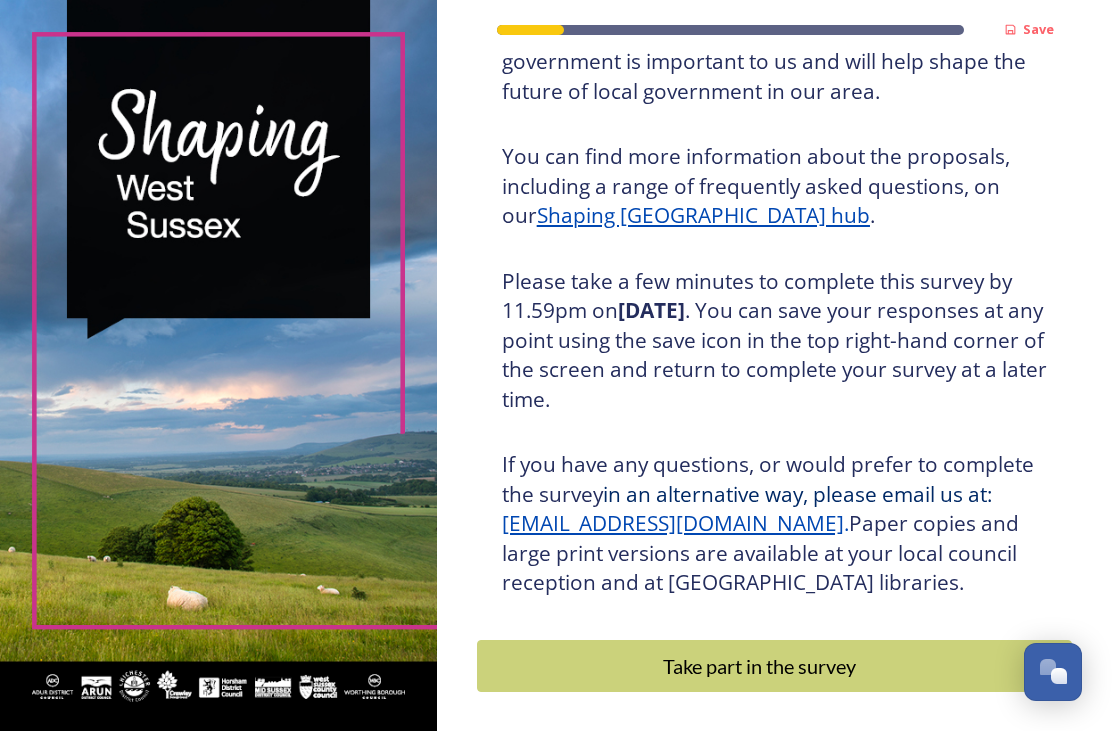 click on "Take part in the survey" at bounding box center [760, 666] 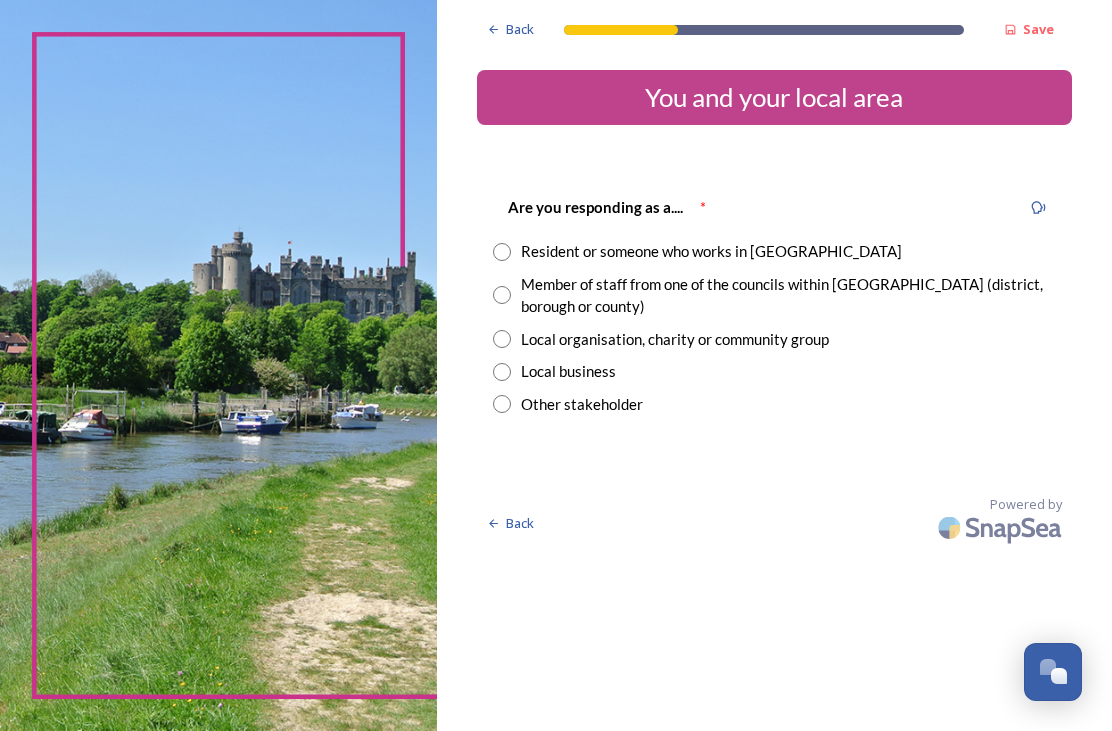 click at bounding box center [502, 252] 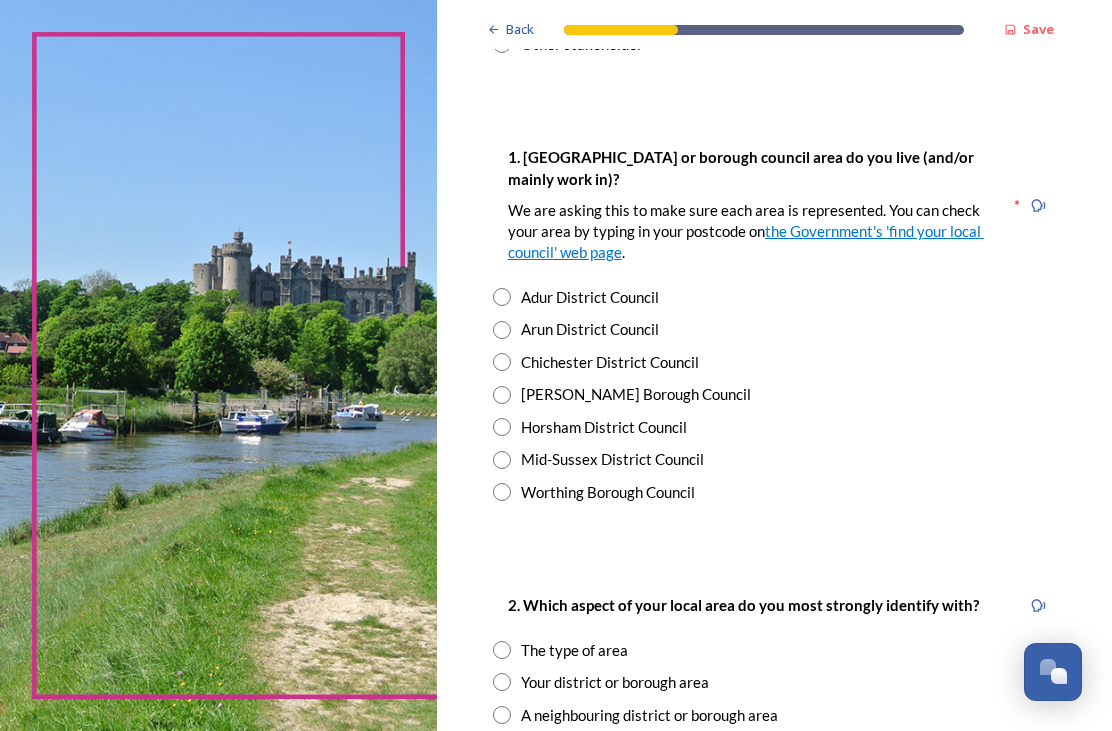 scroll, scrollTop: 360, scrollLeft: 0, axis: vertical 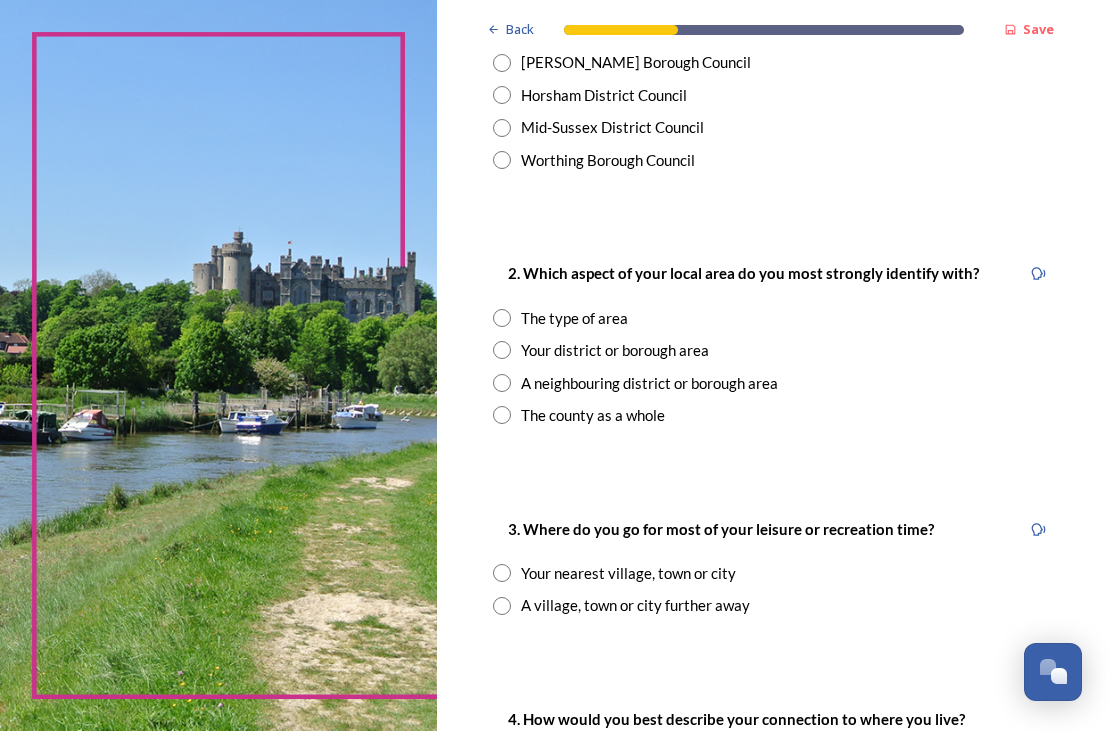 click at bounding box center [502, 350] 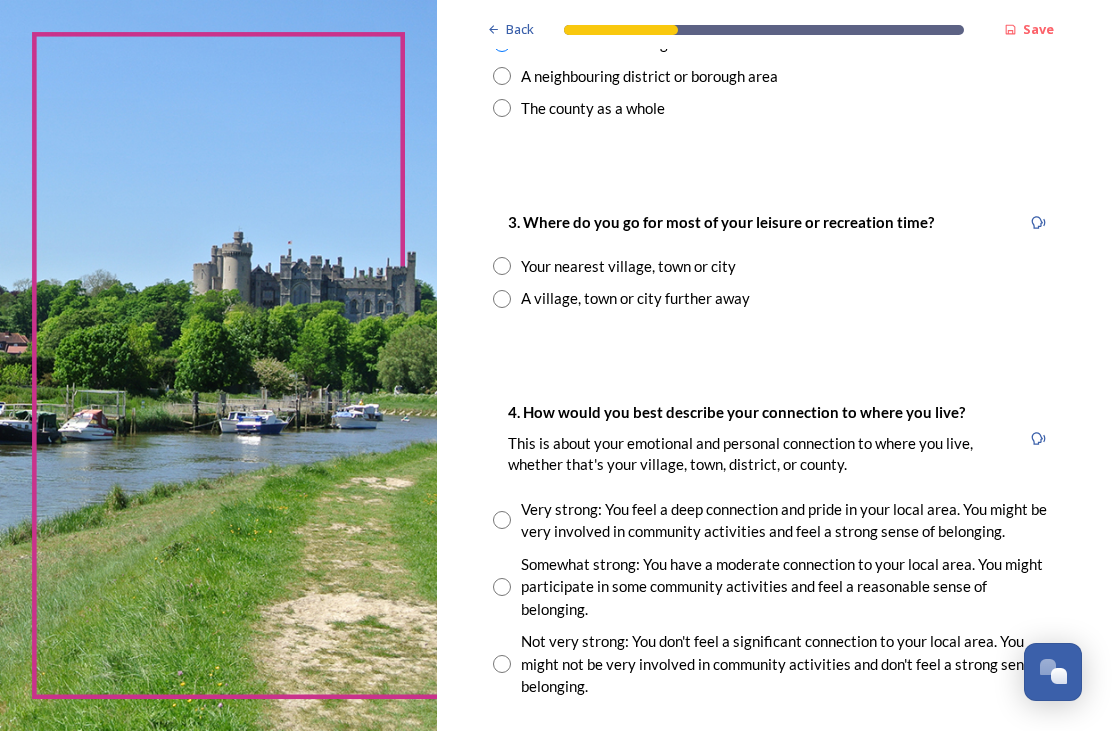 scroll, scrollTop: 1001, scrollLeft: 0, axis: vertical 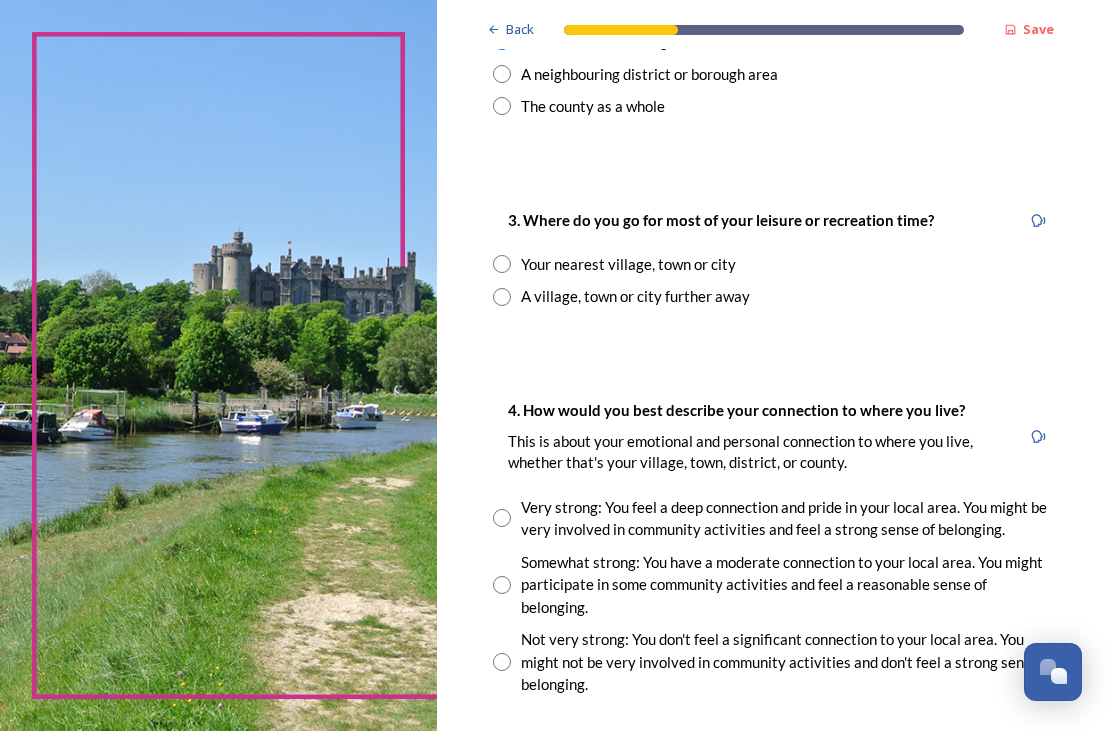 click on "Your nearest village, town or city" at bounding box center [774, 264] 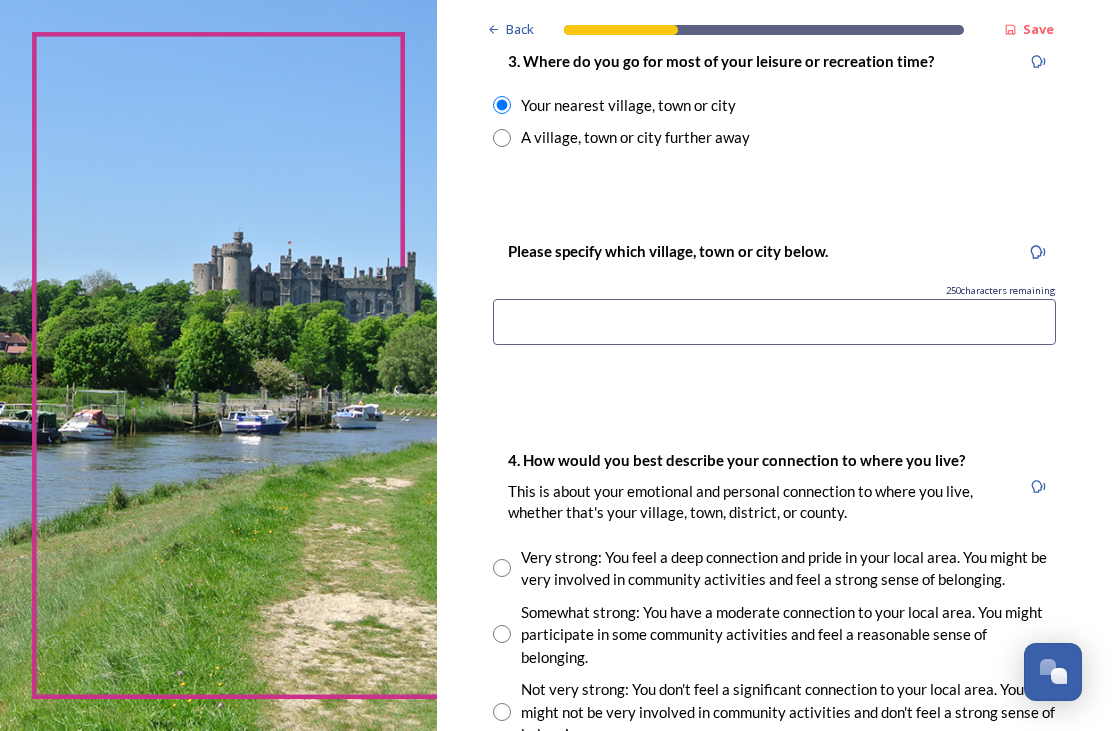 scroll, scrollTop: 1160, scrollLeft: 0, axis: vertical 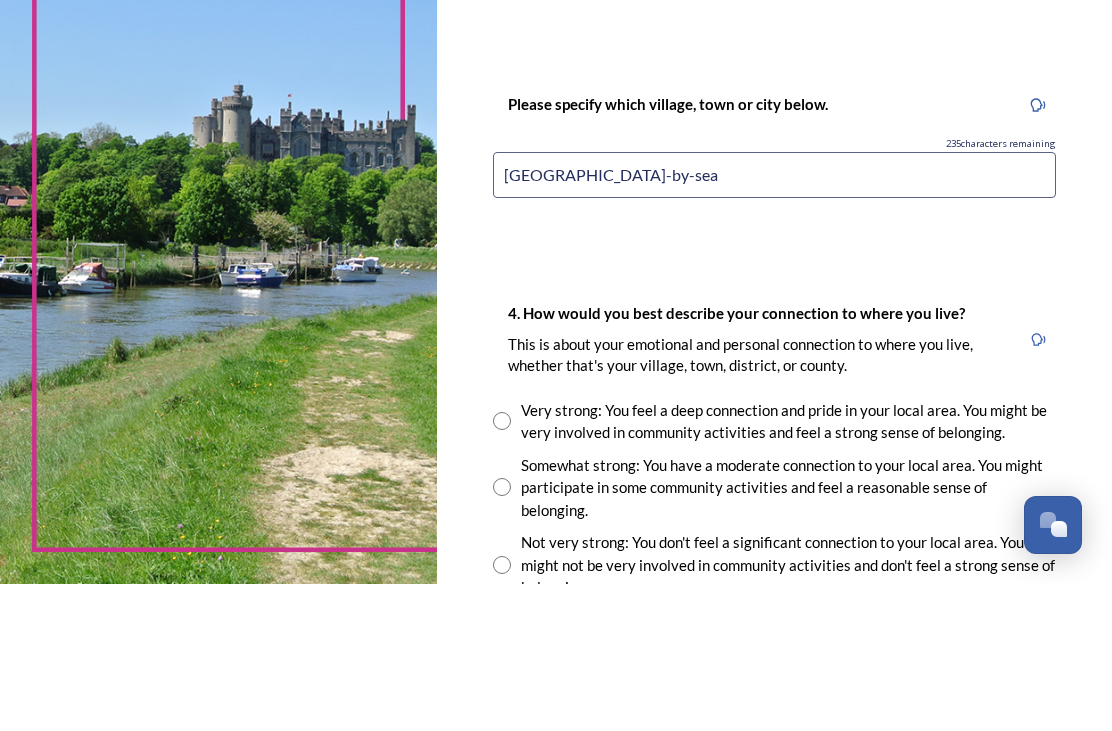 type on "[GEOGRAPHIC_DATA]-by-sea" 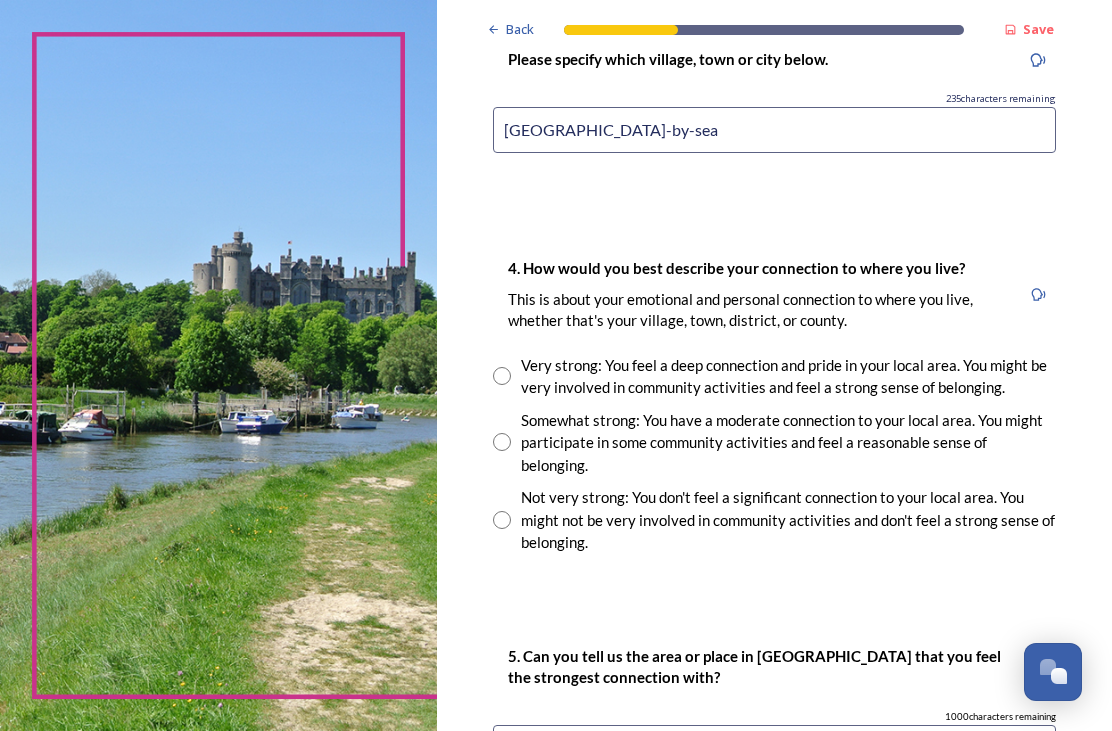 scroll, scrollTop: 1354, scrollLeft: 0, axis: vertical 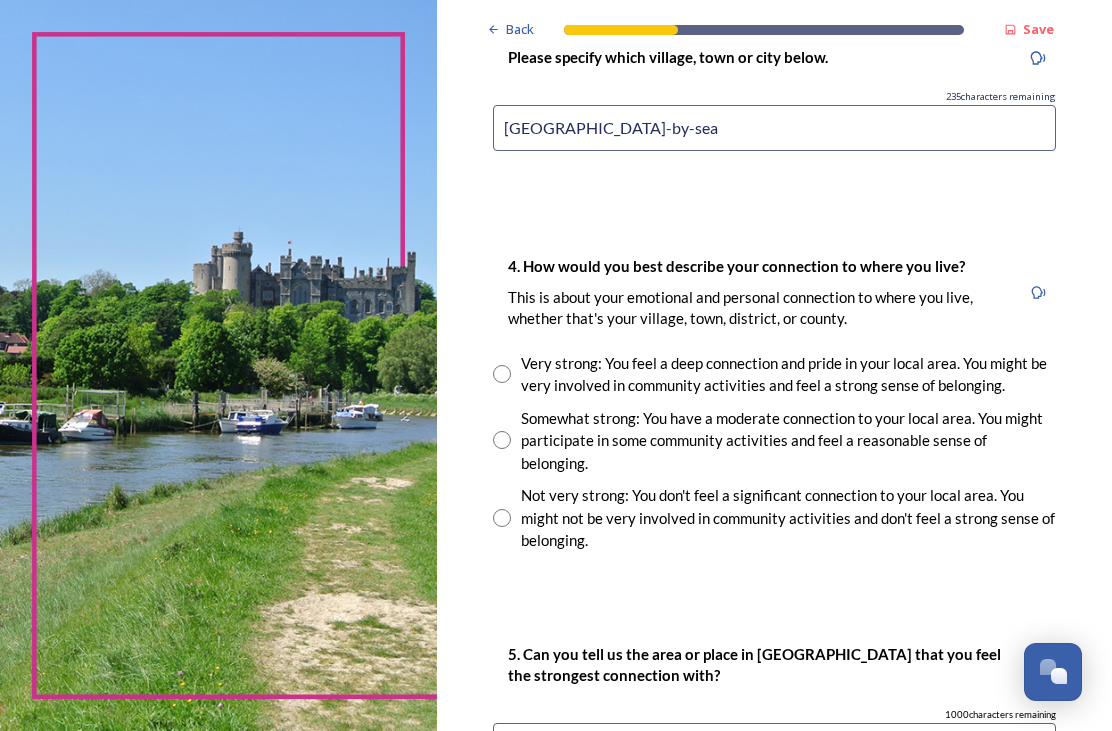 click at bounding box center [502, 374] 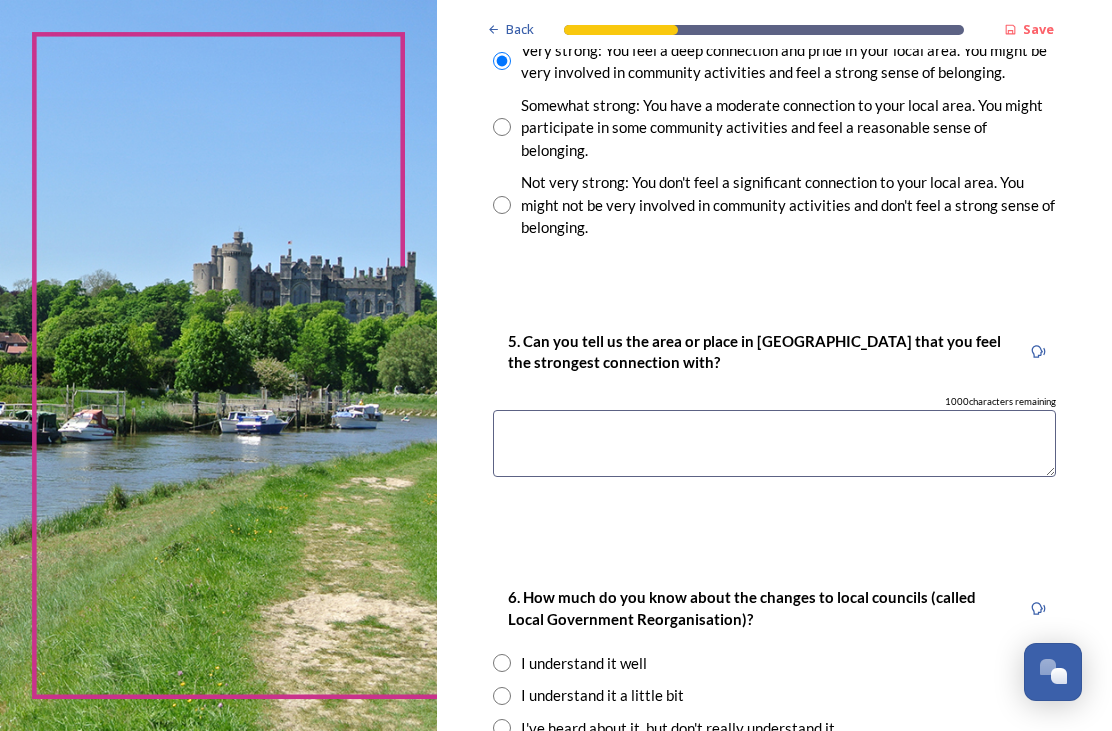scroll, scrollTop: 1666, scrollLeft: 0, axis: vertical 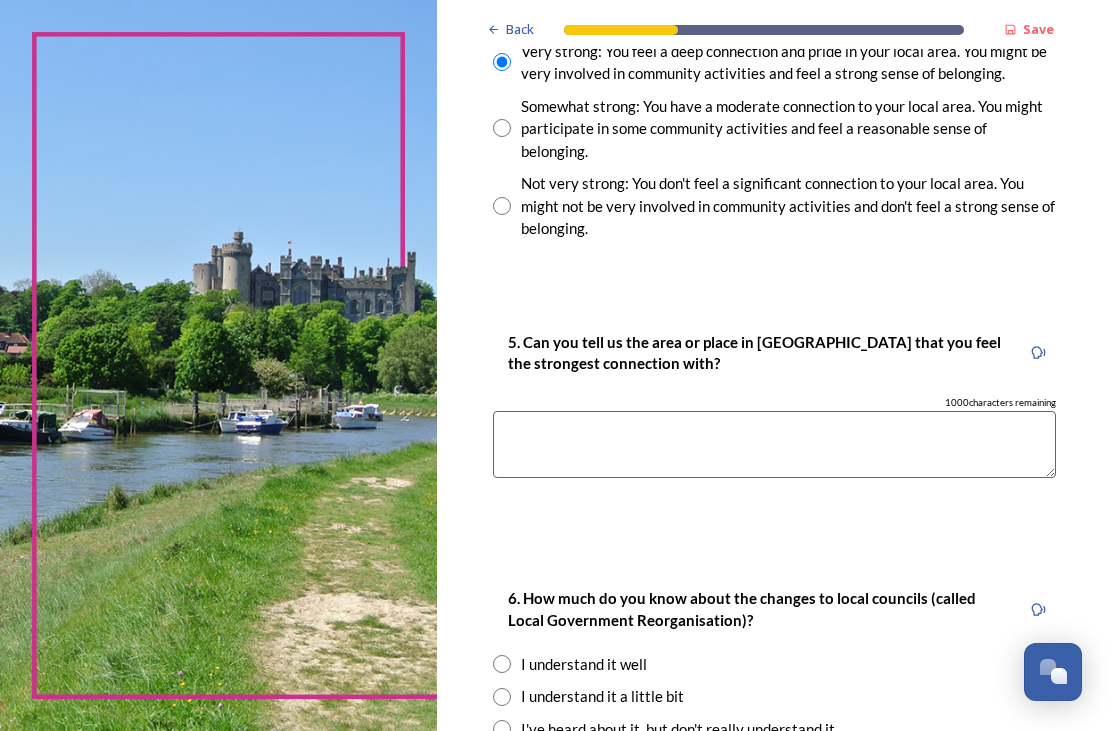 click at bounding box center [774, 444] 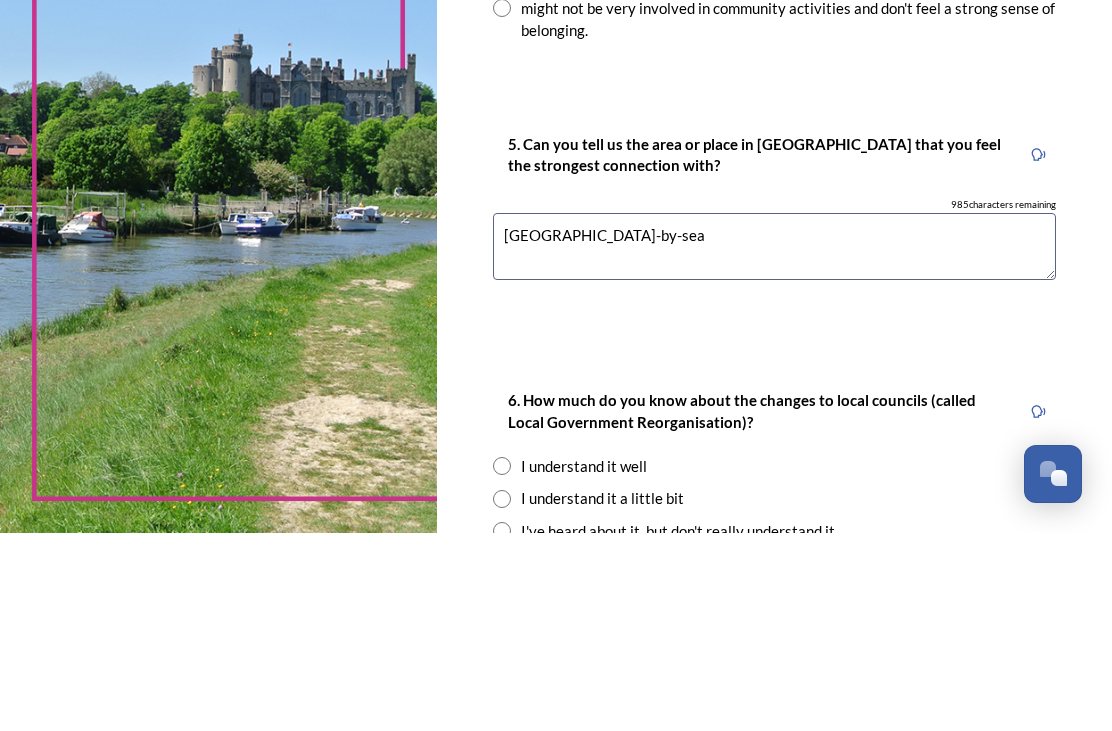 type on "[GEOGRAPHIC_DATA]-by-sea" 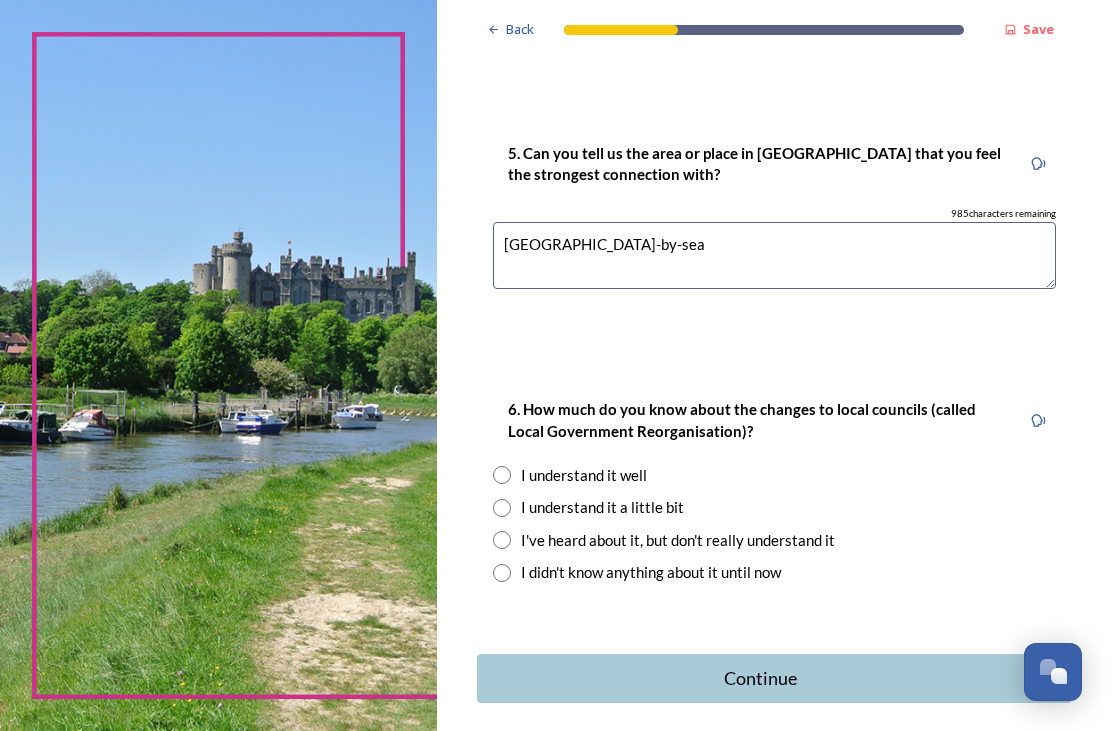 scroll, scrollTop: 1854, scrollLeft: 0, axis: vertical 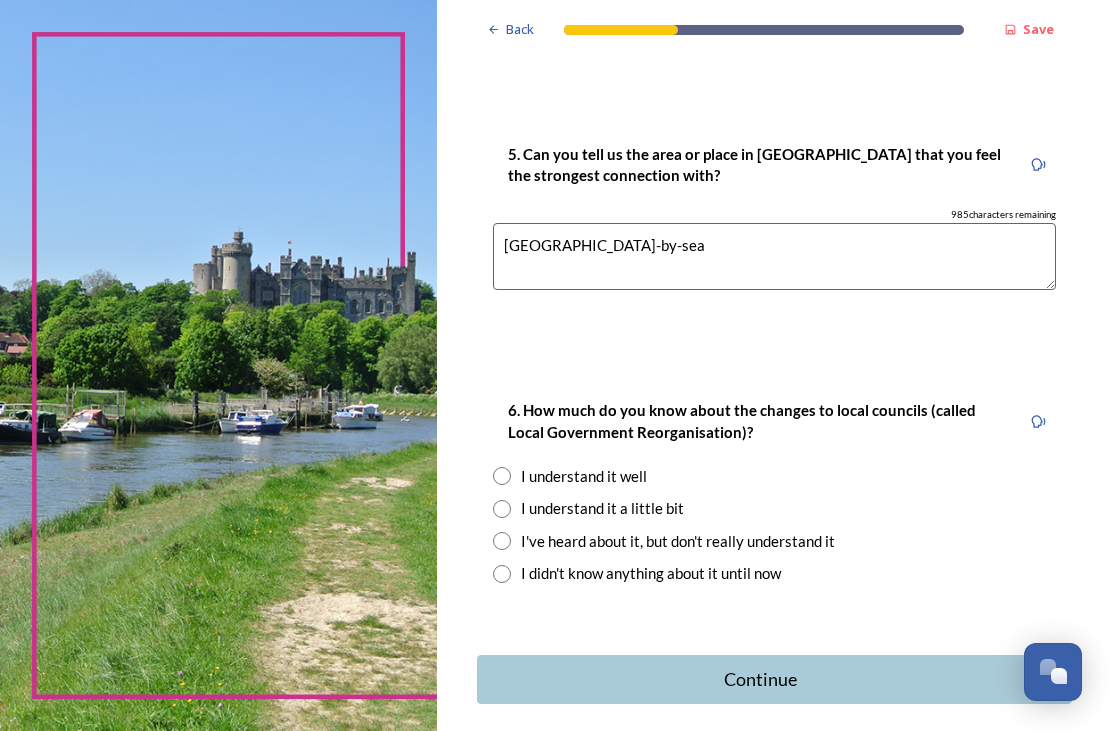 click on "I understand it well" at bounding box center [584, 476] 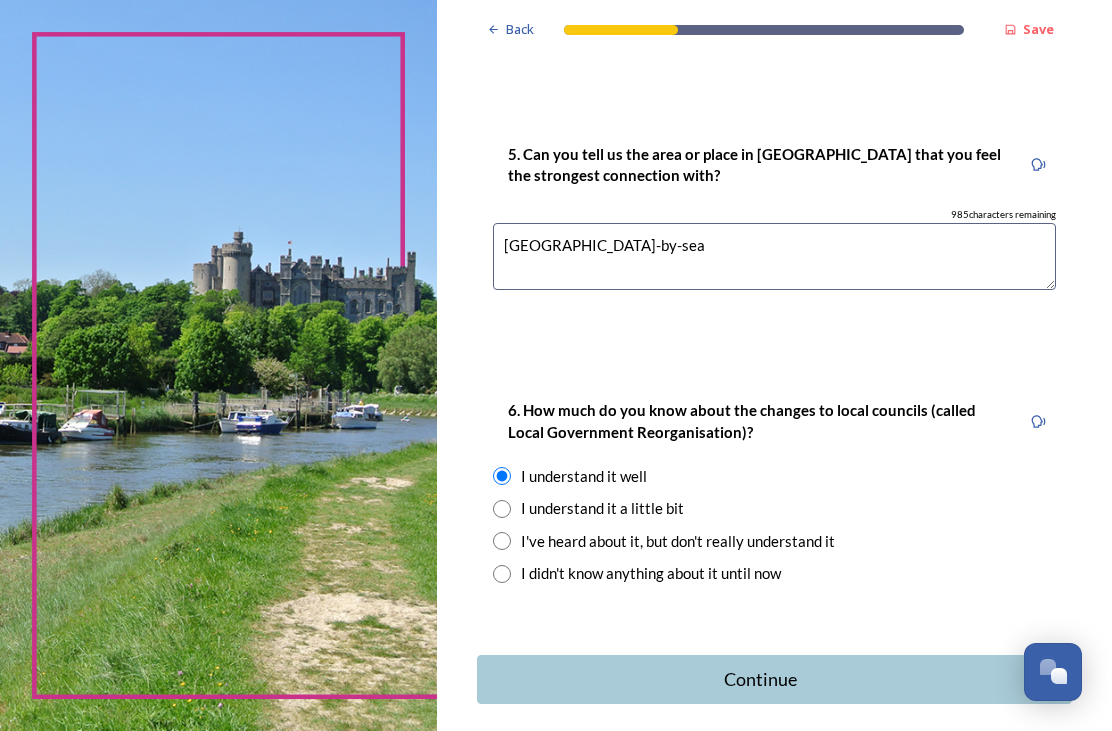 click on "Continue" at bounding box center [761, 679] 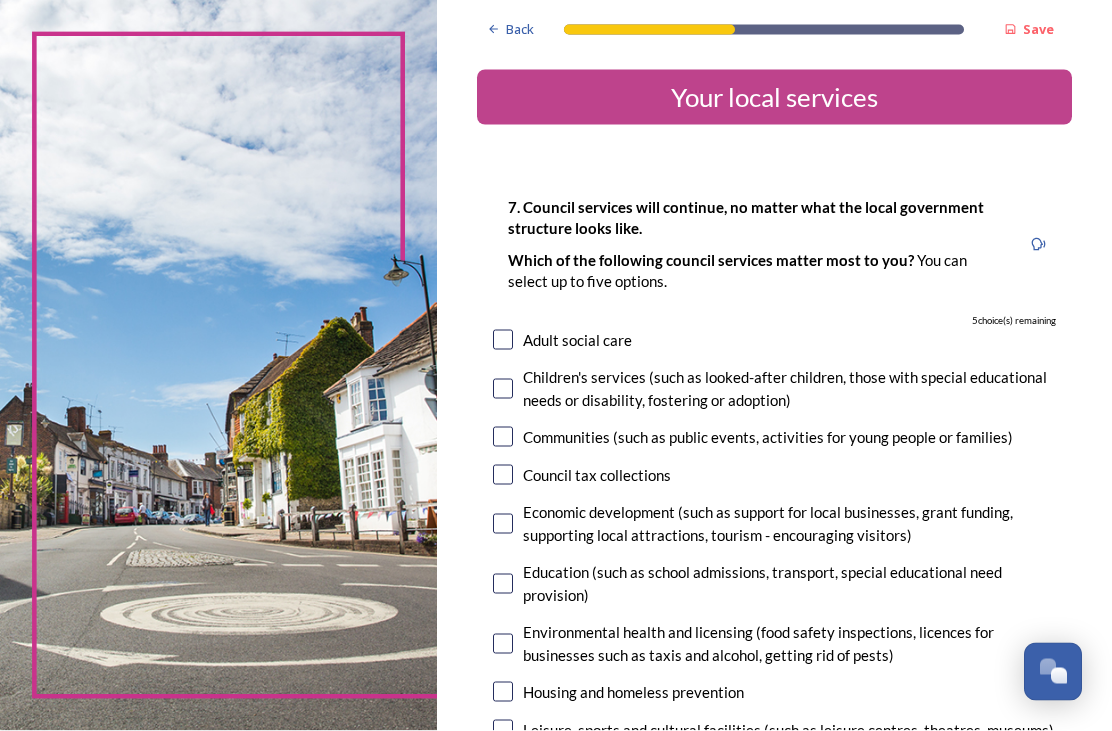 scroll, scrollTop: 64, scrollLeft: 0, axis: vertical 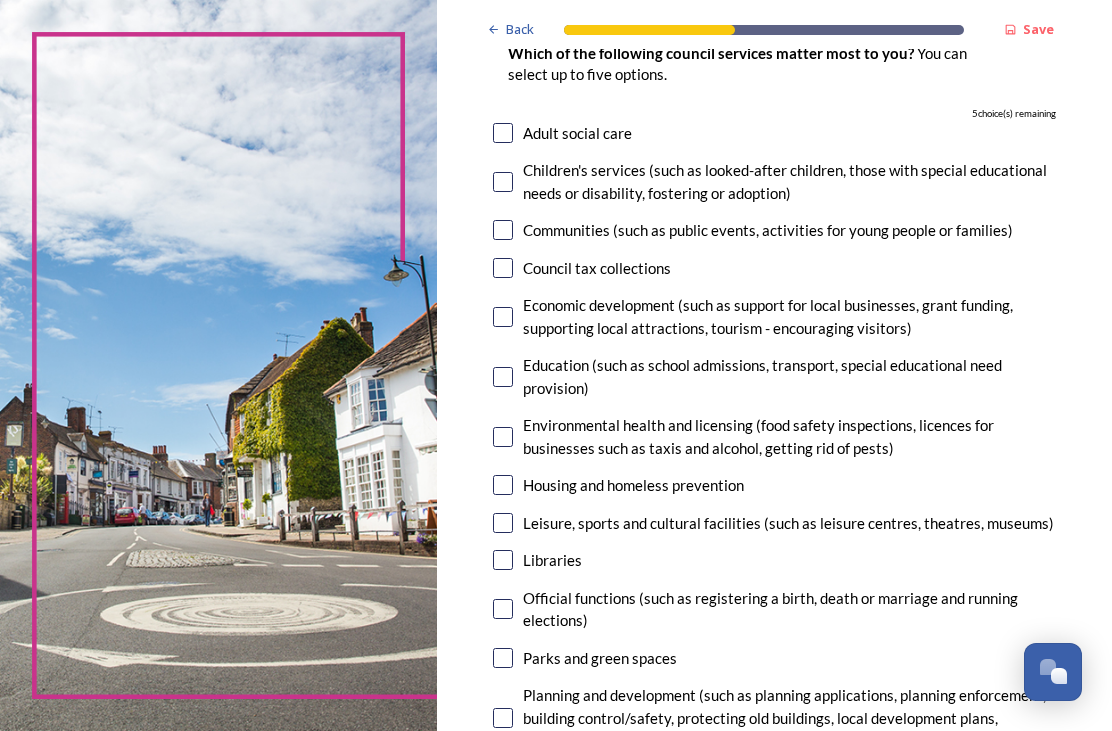 click at bounding box center [503, 230] 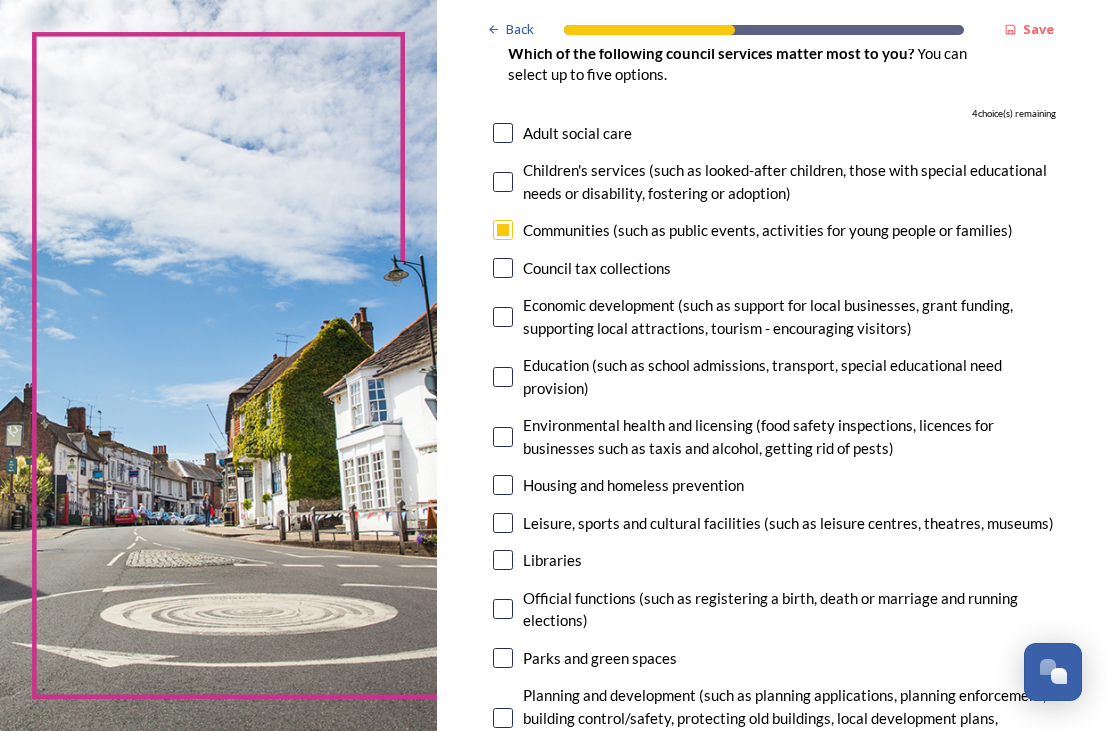 click at bounding box center (503, 317) 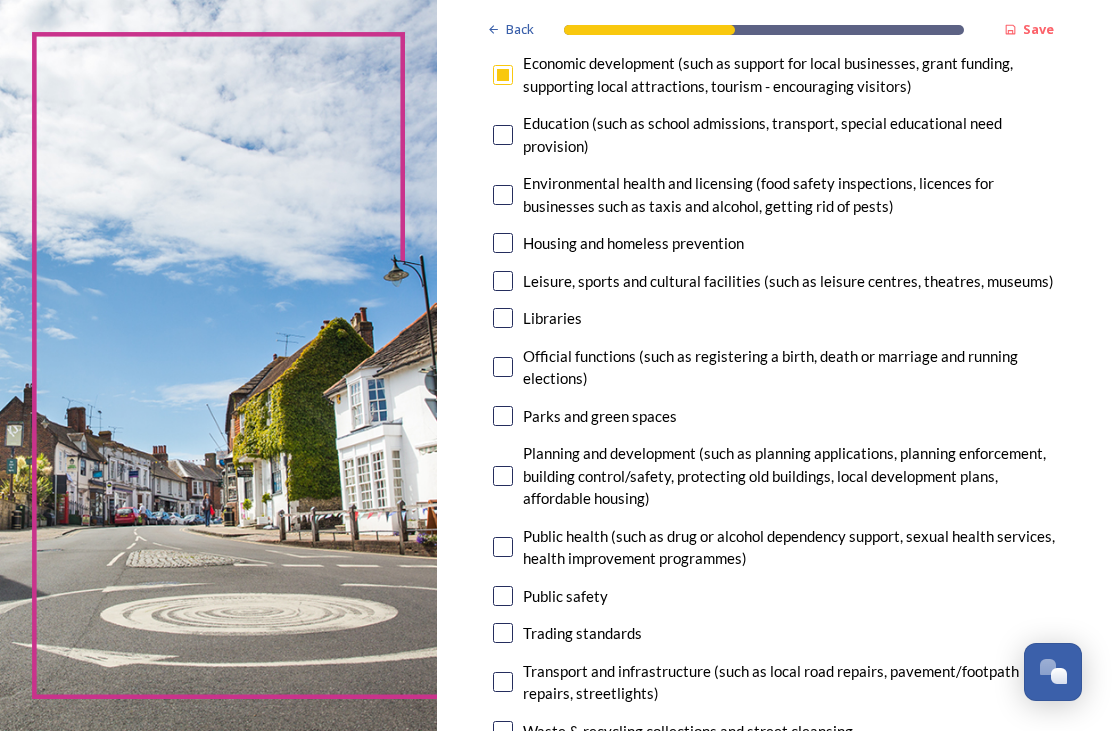 scroll, scrollTop: 449, scrollLeft: 0, axis: vertical 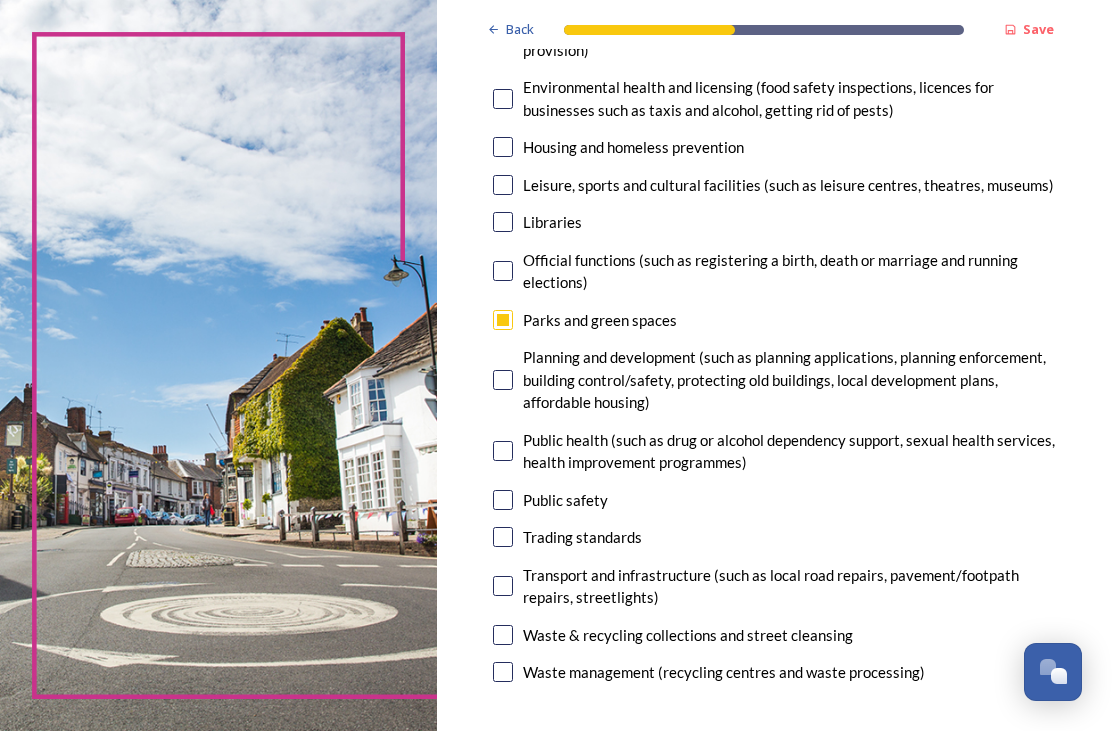 click on "Transport and infrastructure (such as local road repairs, pavement/footpath repairs, streetlights)" at bounding box center (789, 586) 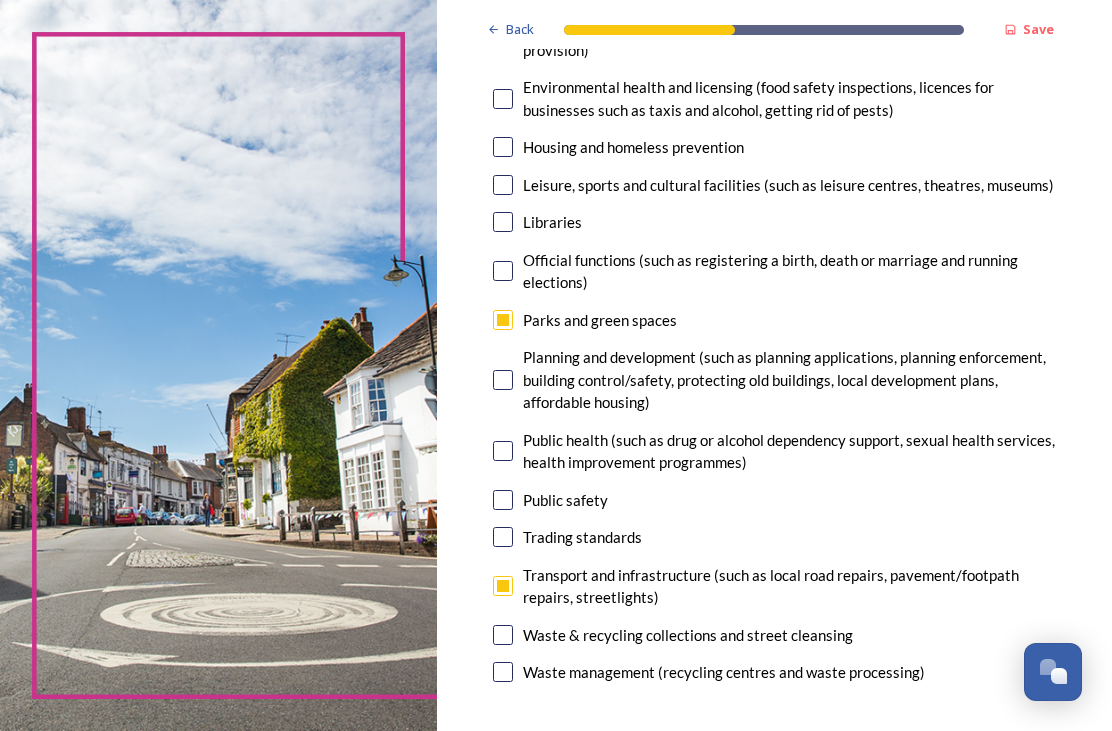 checkbox on "true" 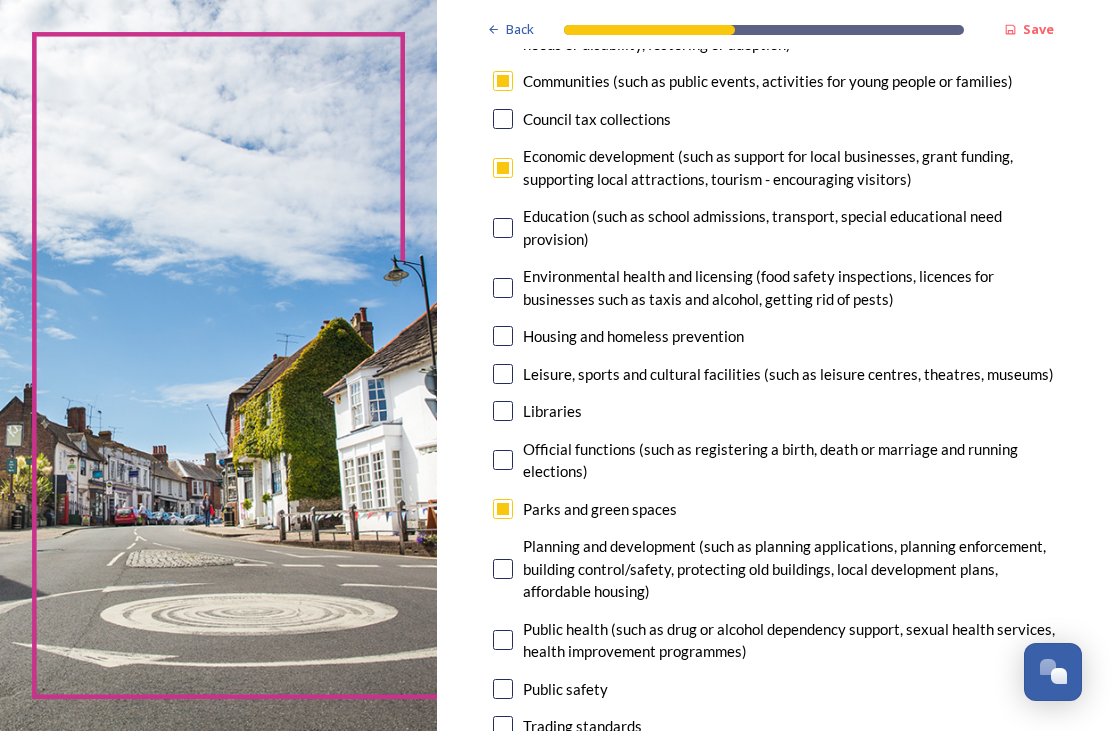scroll, scrollTop: 355, scrollLeft: 0, axis: vertical 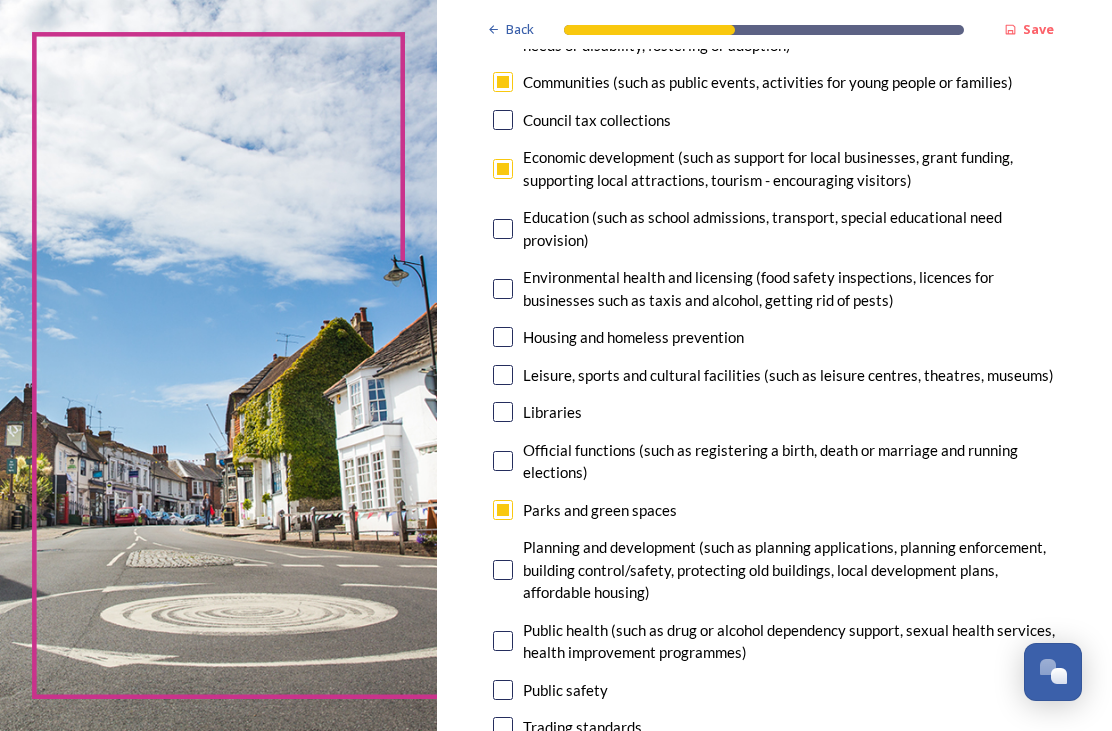 click at bounding box center [503, 570] 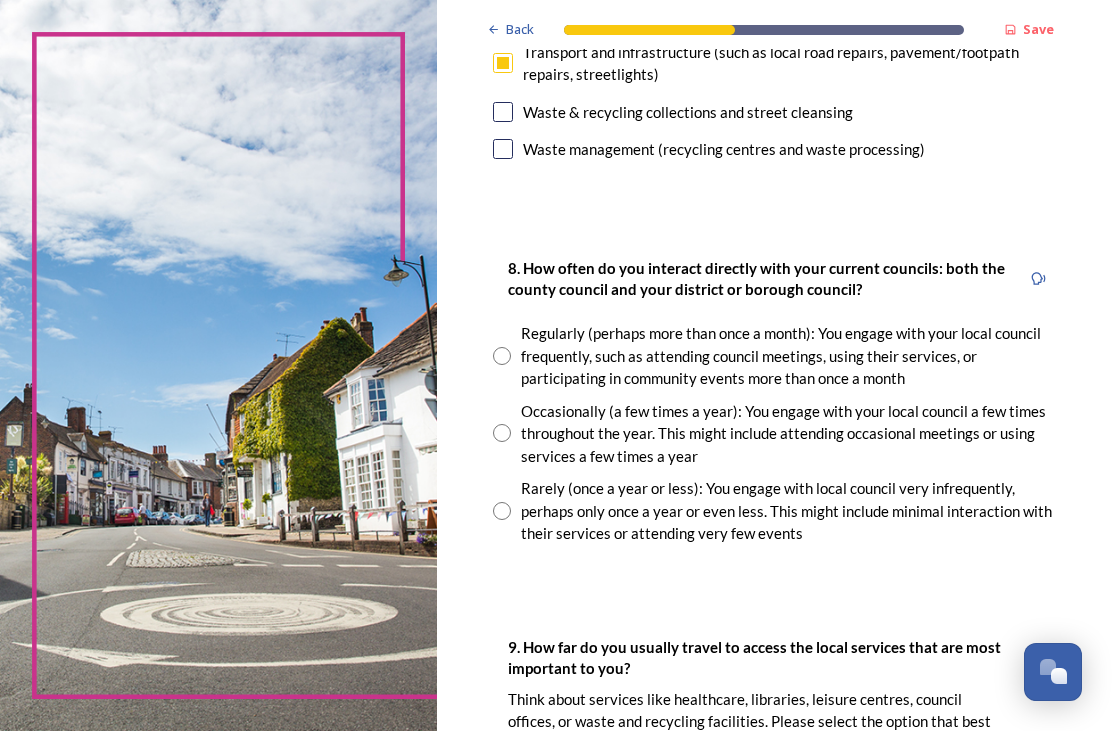 scroll, scrollTop: 1069, scrollLeft: 0, axis: vertical 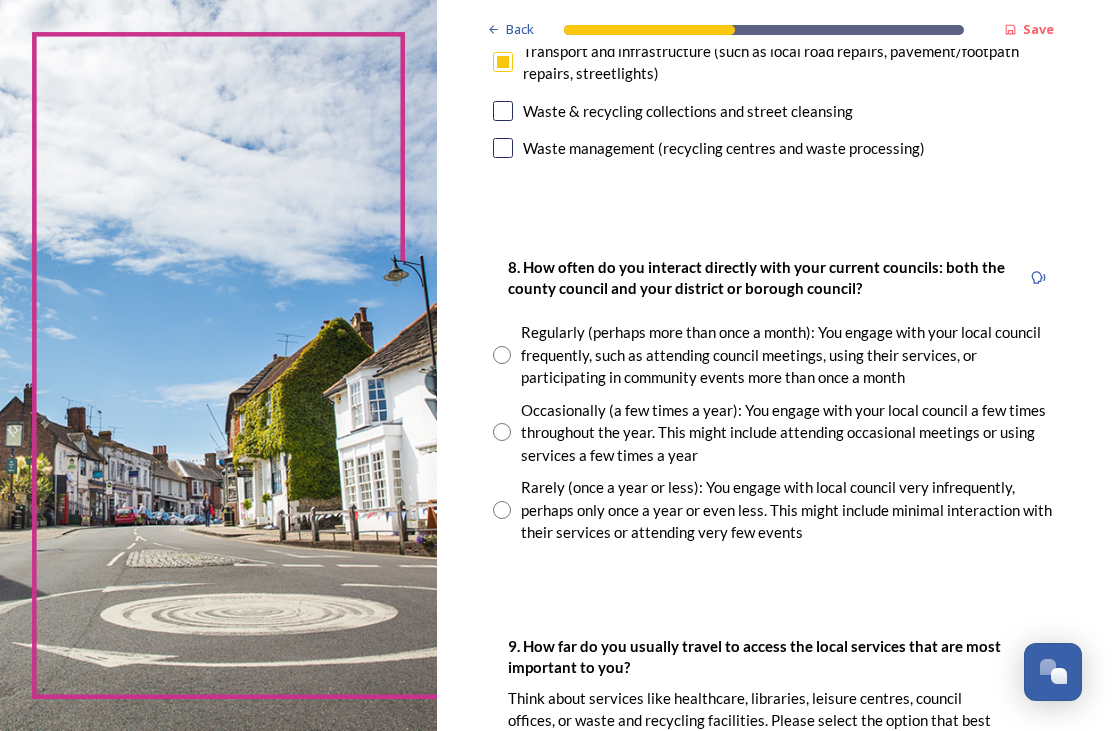 click at bounding box center (502, 510) 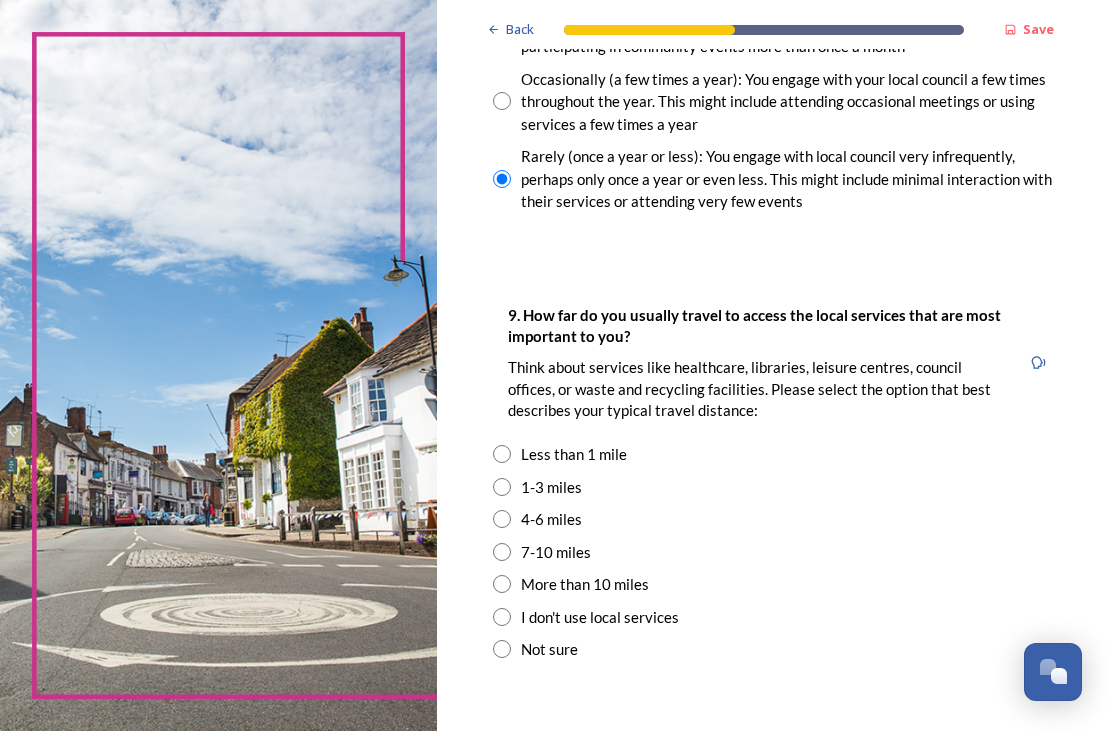 scroll, scrollTop: 1400, scrollLeft: 0, axis: vertical 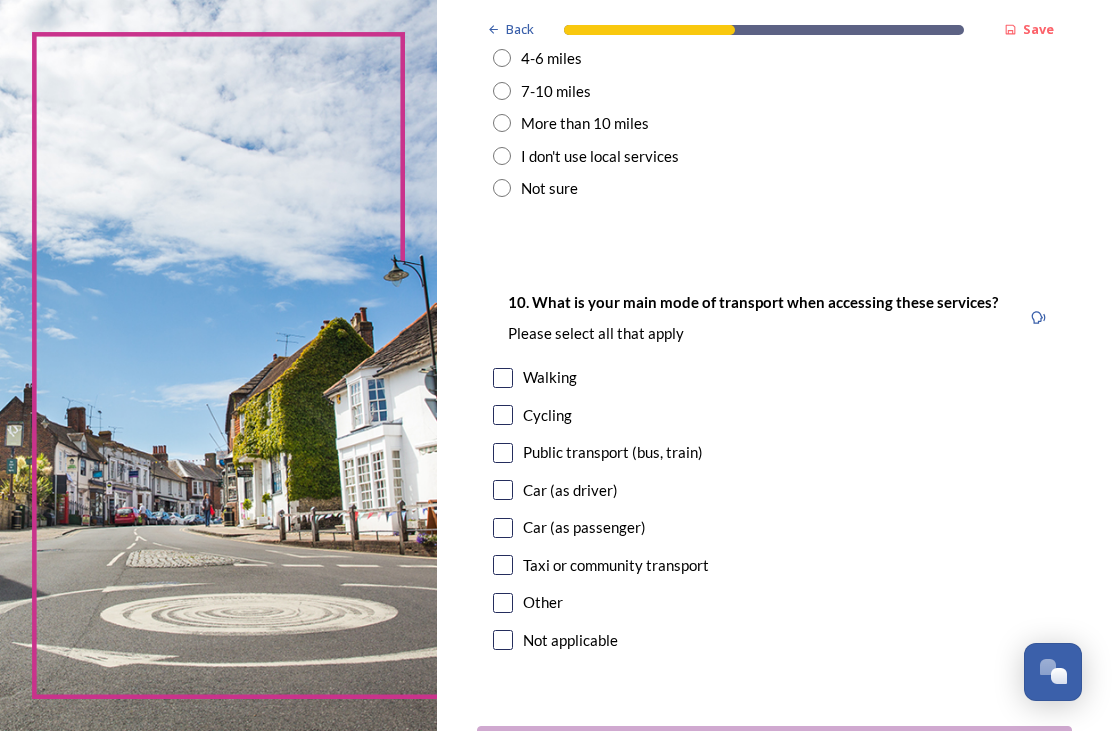 click at bounding box center (503, 378) 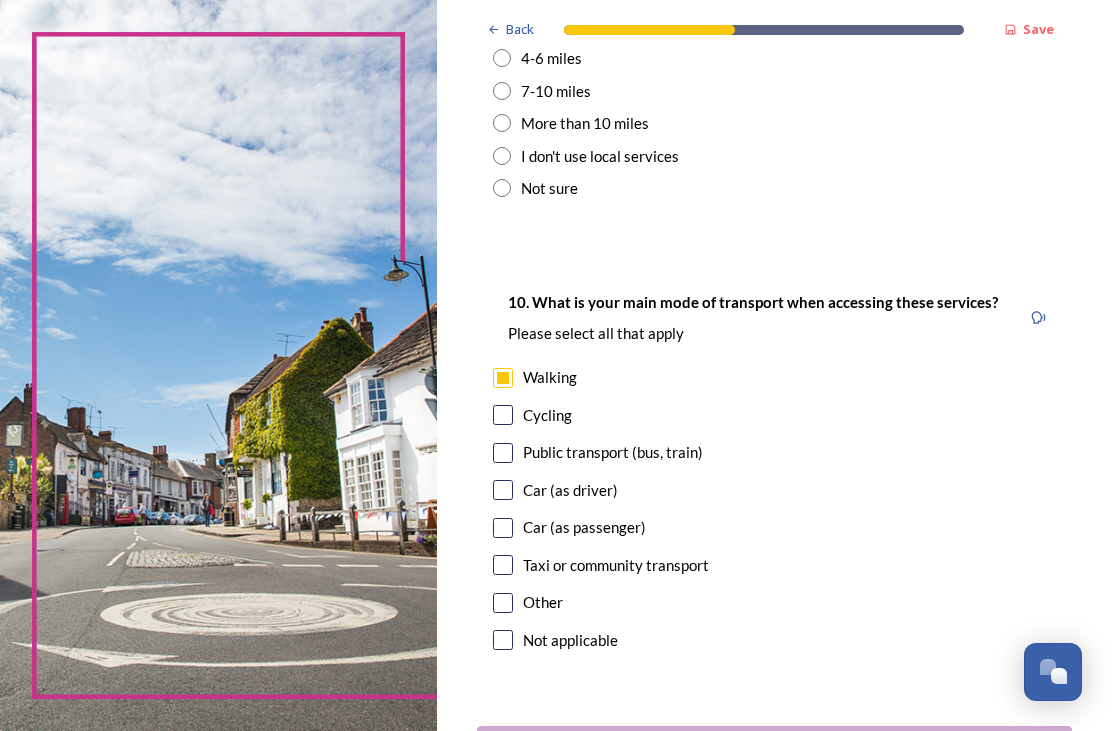 click at bounding box center [503, 453] 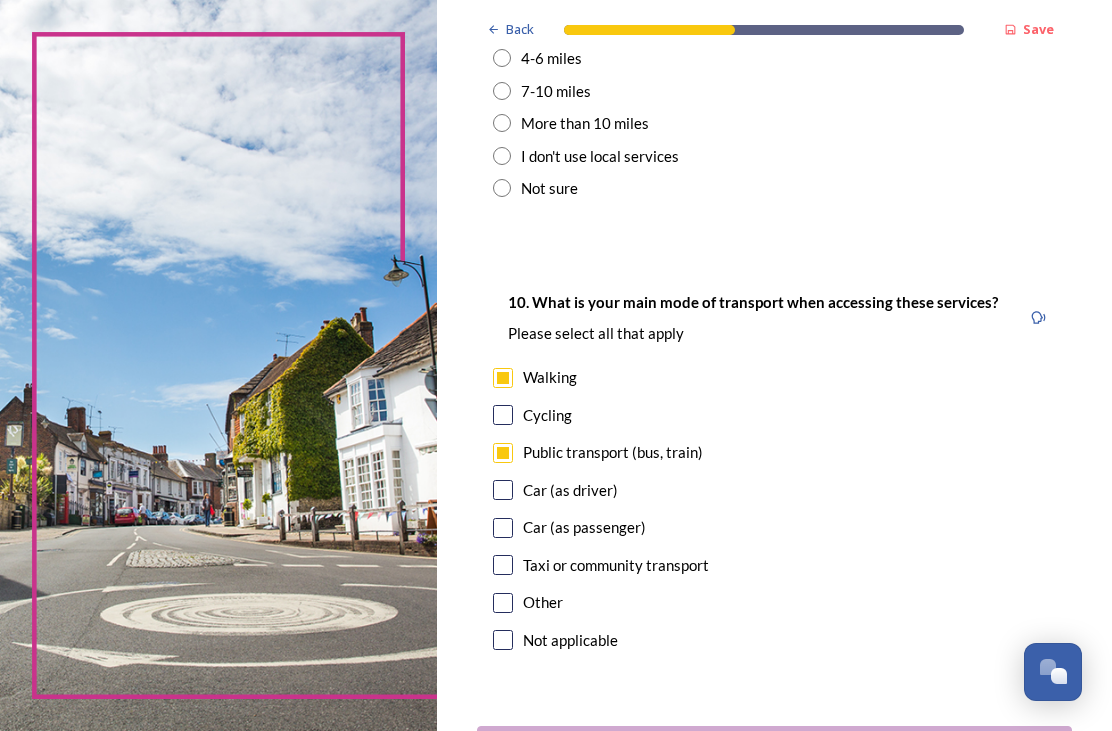 click on "Continue" at bounding box center [761, 750] 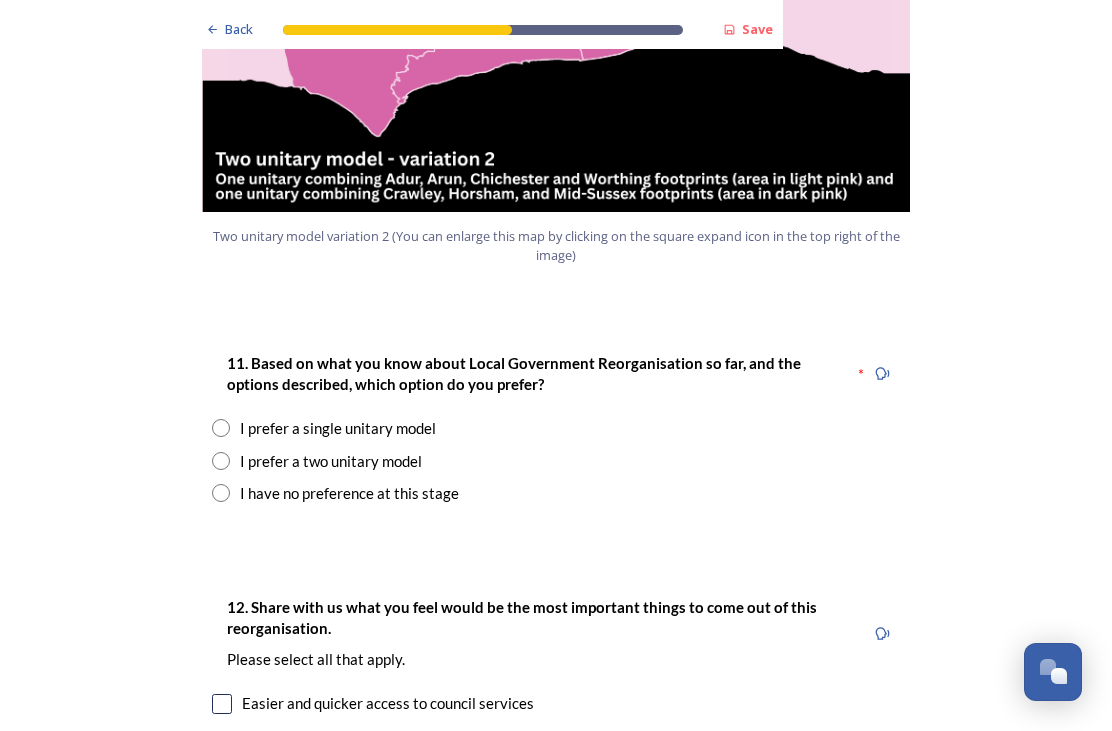scroll, scrollTop: 2447, scrollLeft: 0, axis: vertical 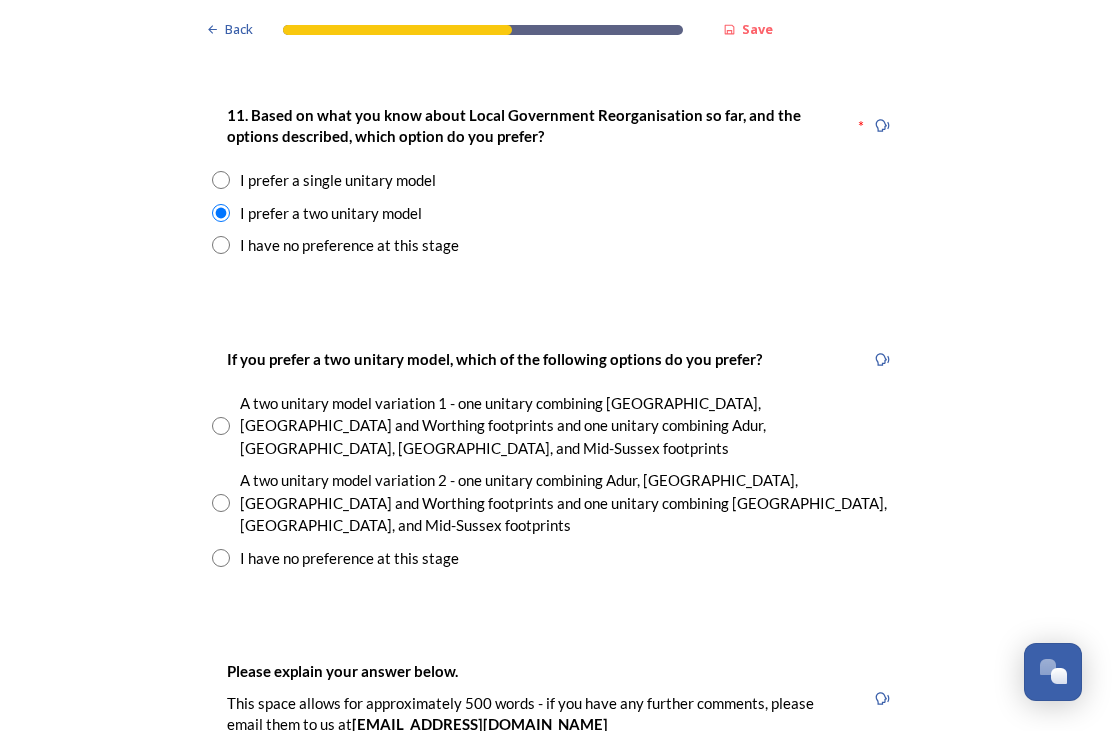 click at bounding box center [221, 426] 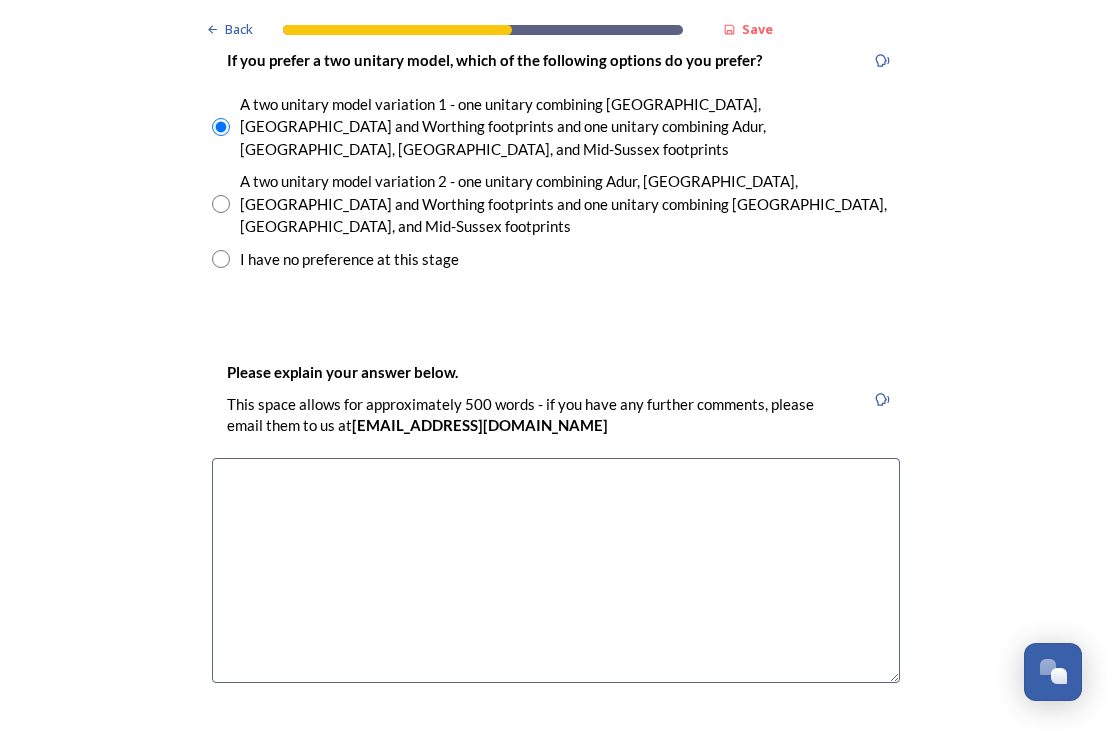 scroll, scrollTop: 2992, scrollLeft: 0, axis: vertical 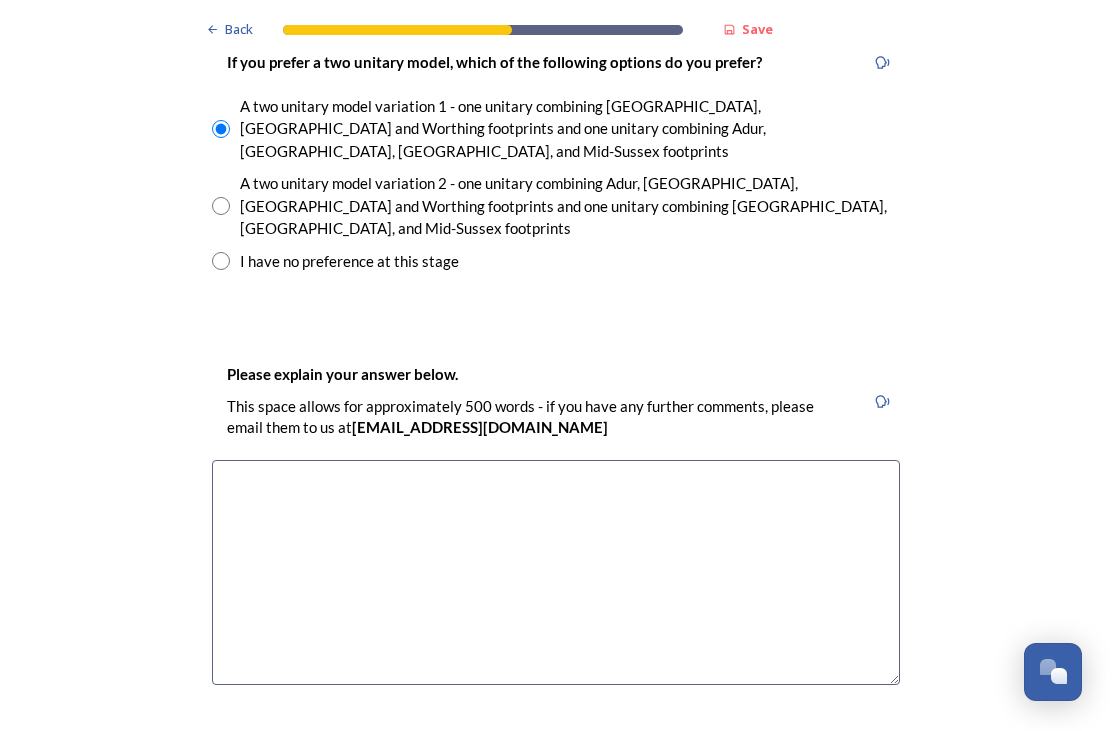 click at bounding box center [556, 572] 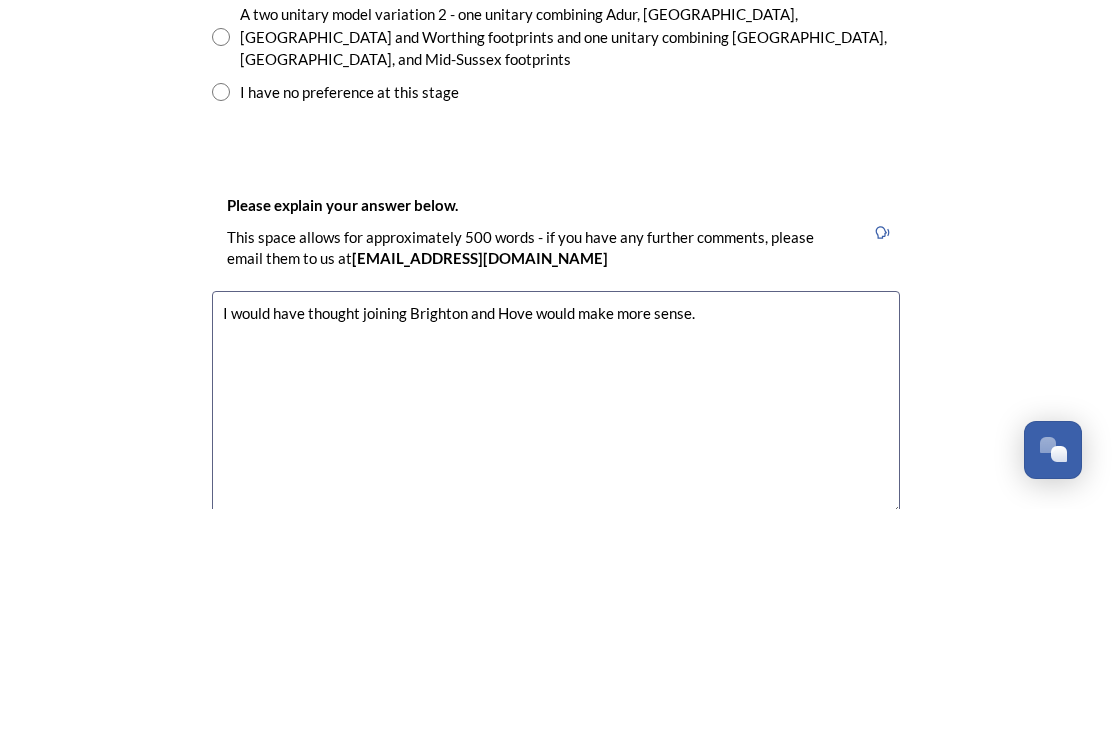 scroll, scrollTop: 2940, scrollLeft: 0, axis: vertical 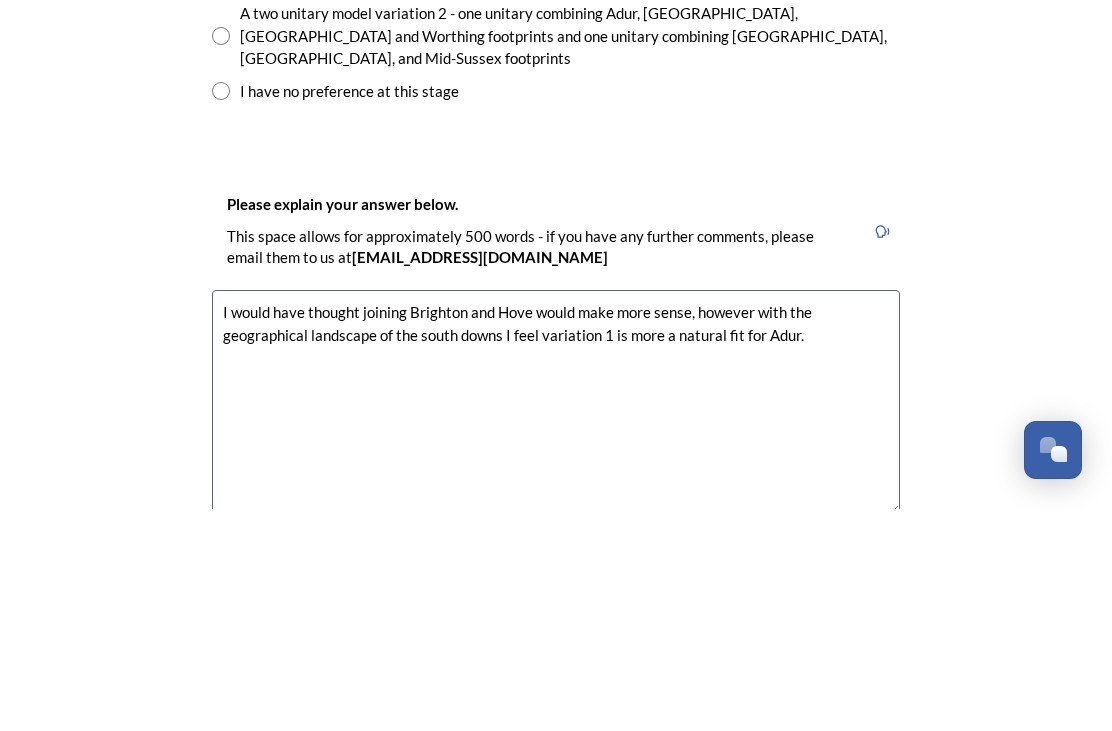 type on "I would have thought joining Brighton and Hove would make more sense, however with the geographical landscape of the south downs I feel variation 1 is more a natural fit for Adur." 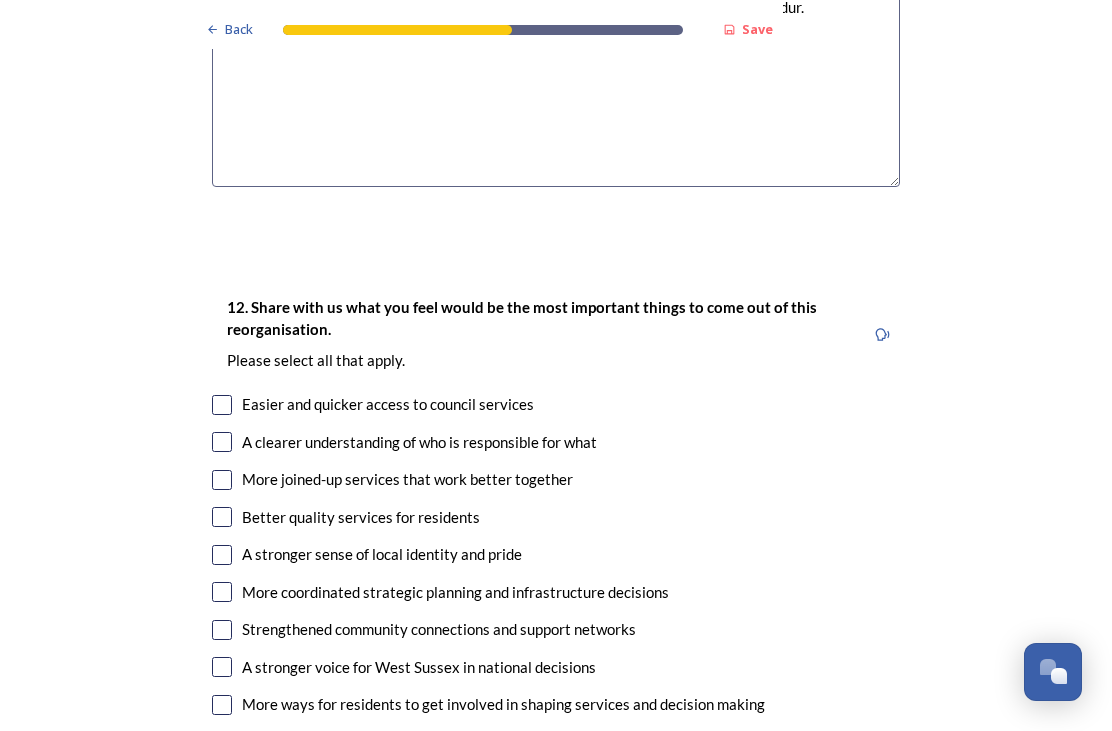 scroll, scrollTop: 3493, scrollLeft: 0, axis: vertical 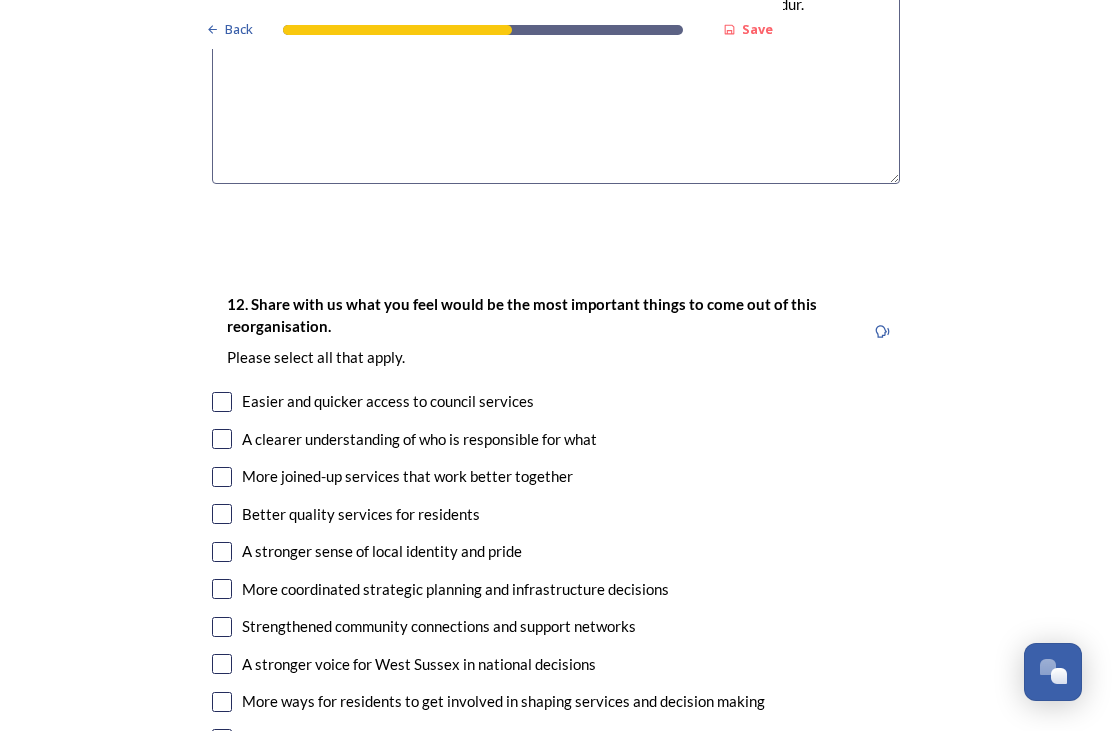 click at bounding box center [222, 477] 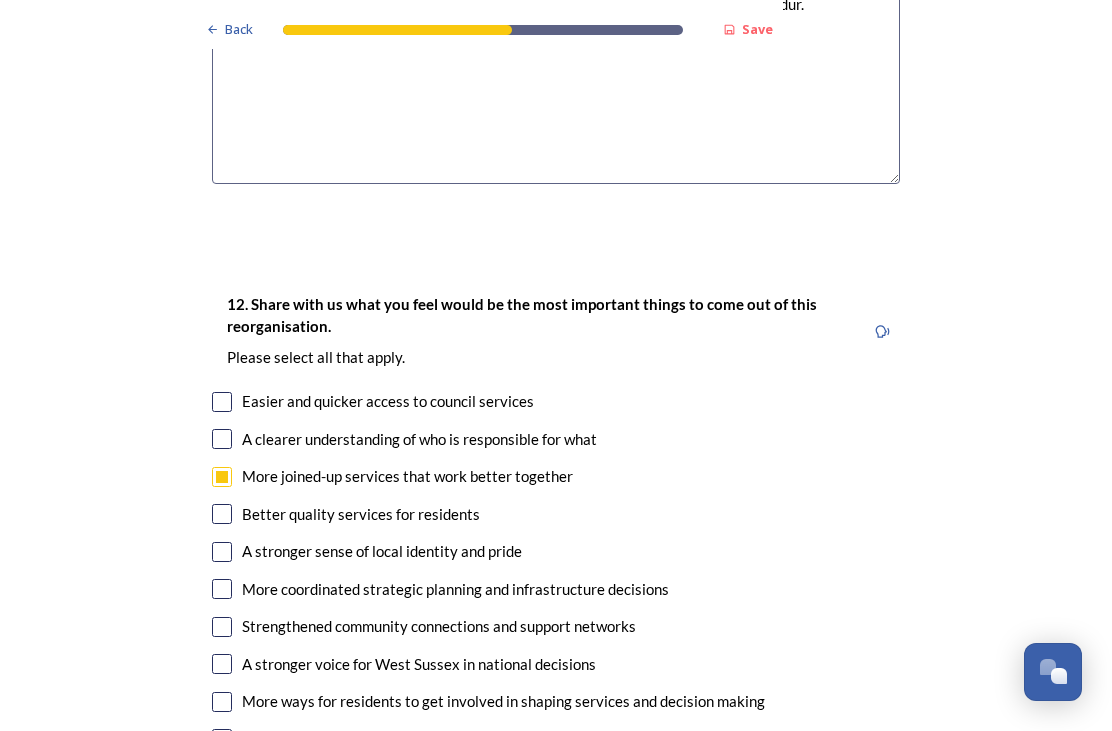 click at bounding box center (222, 589) 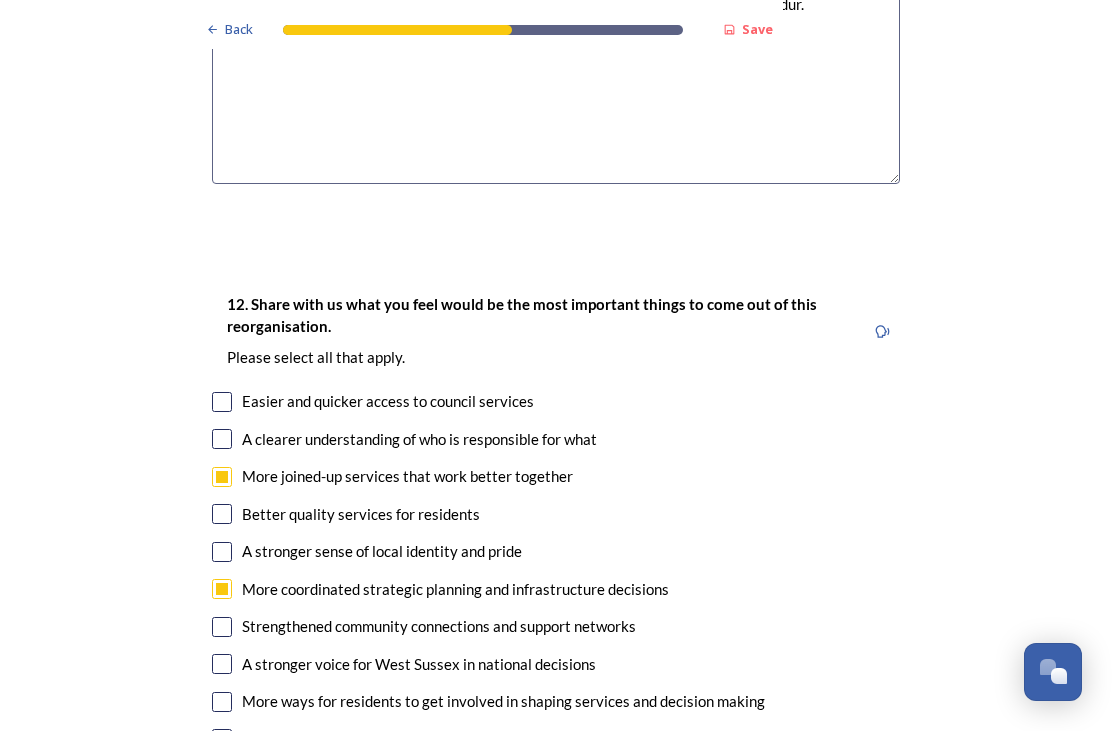 click at bounding box center (222, 739) 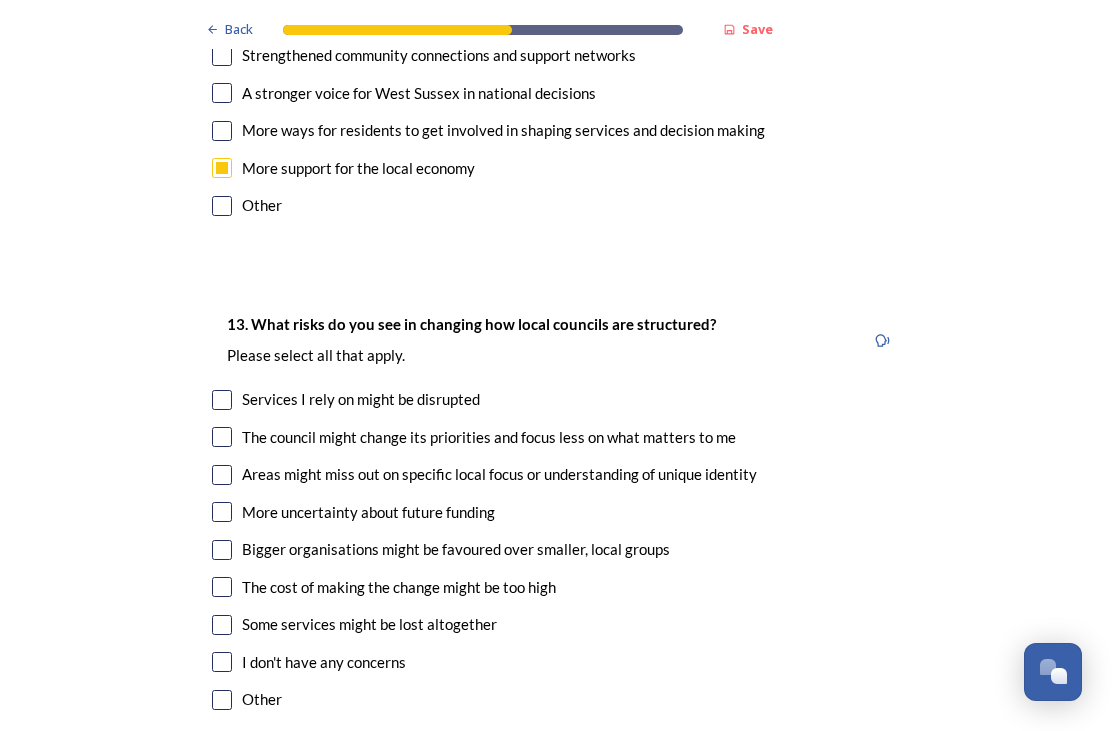 scroll, scrollTop: 4065, scrollLeft: 0, axis: vertical 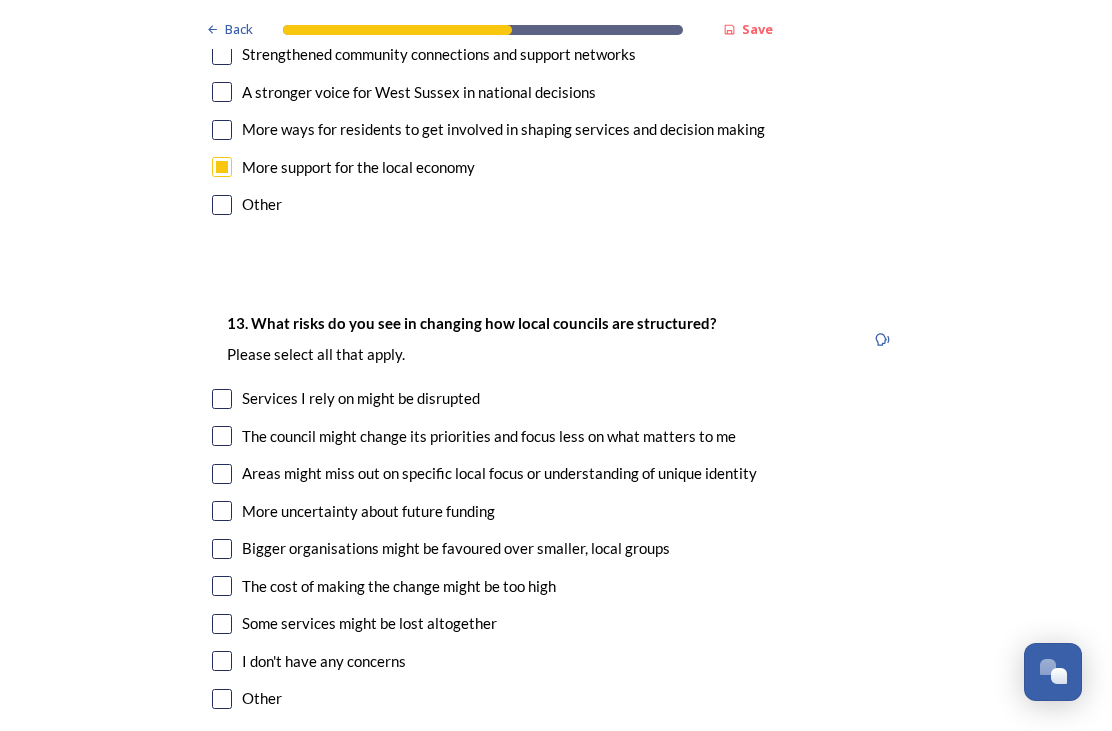 click at bounding box center [222, 474] 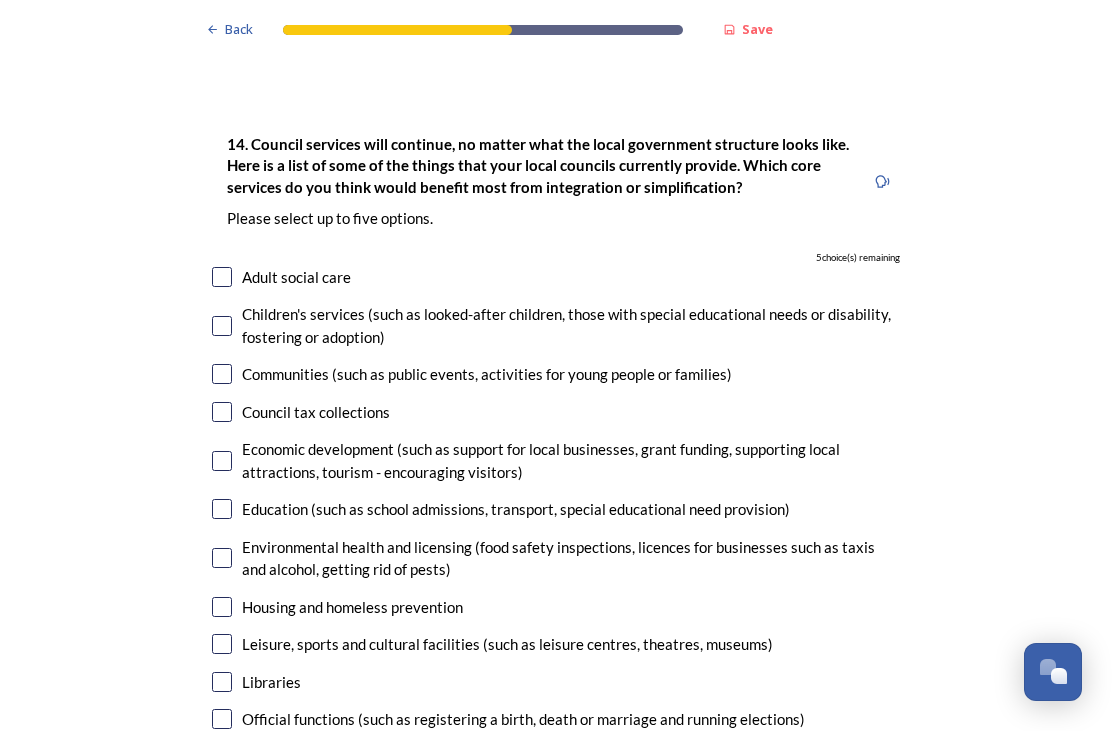 scroll, scrollTop: 4739, scrollLeft: 0, axis: vertical 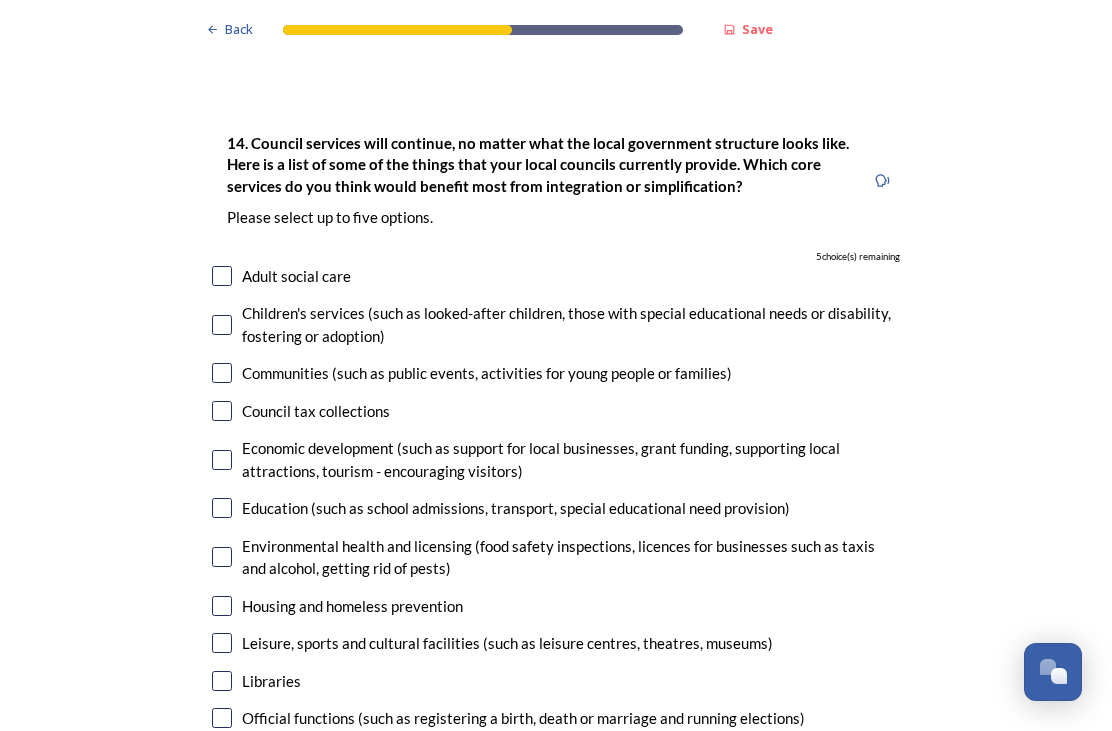 click at bounding box center (222, 460) 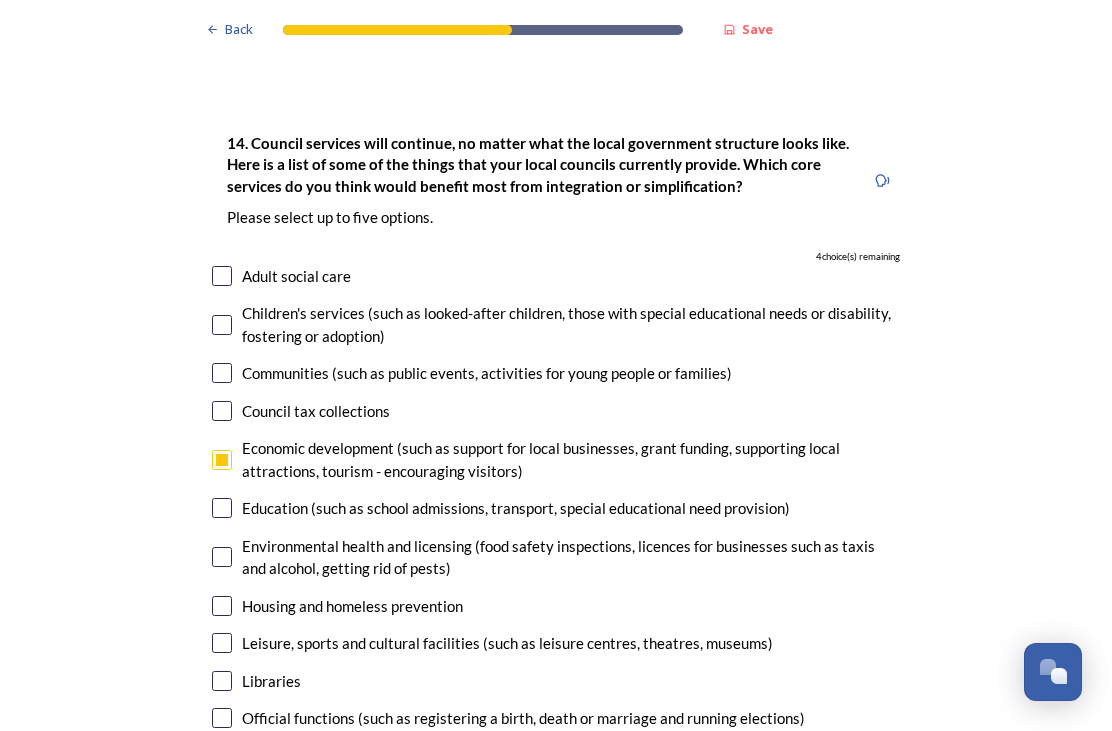 click at bounding box center (222, 373) 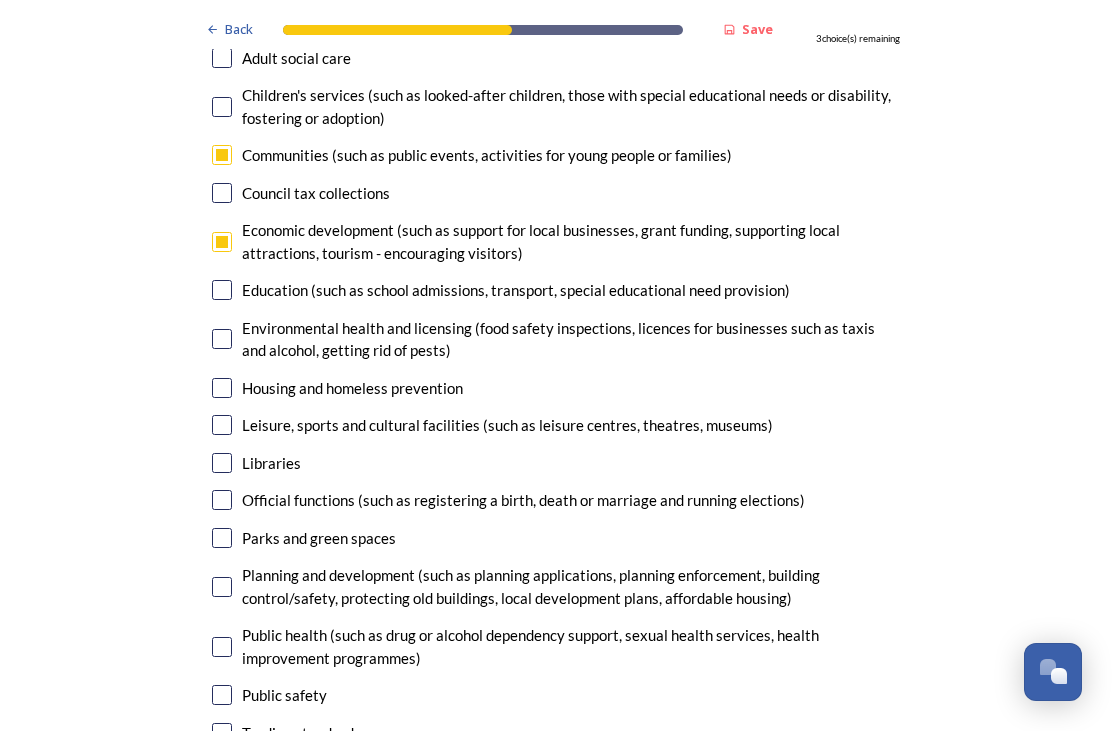 scroll, scrollTop: 4957, scrollLeft: 0, axis: vertical 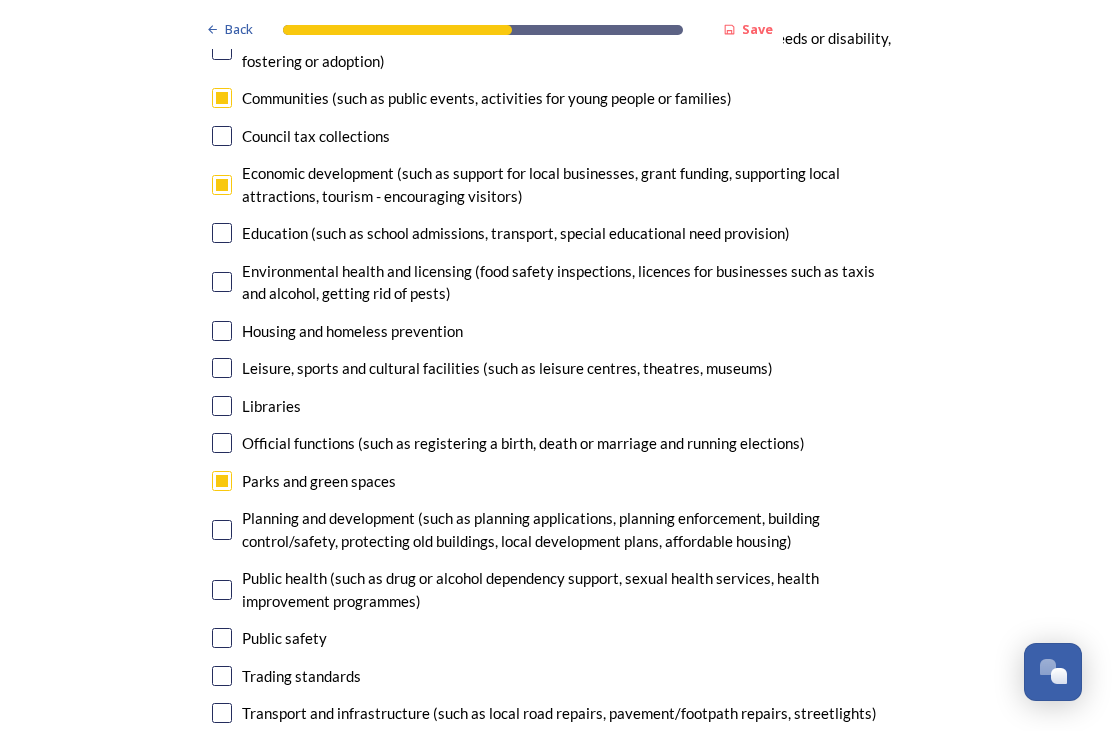click at bounding box center [222, 530] 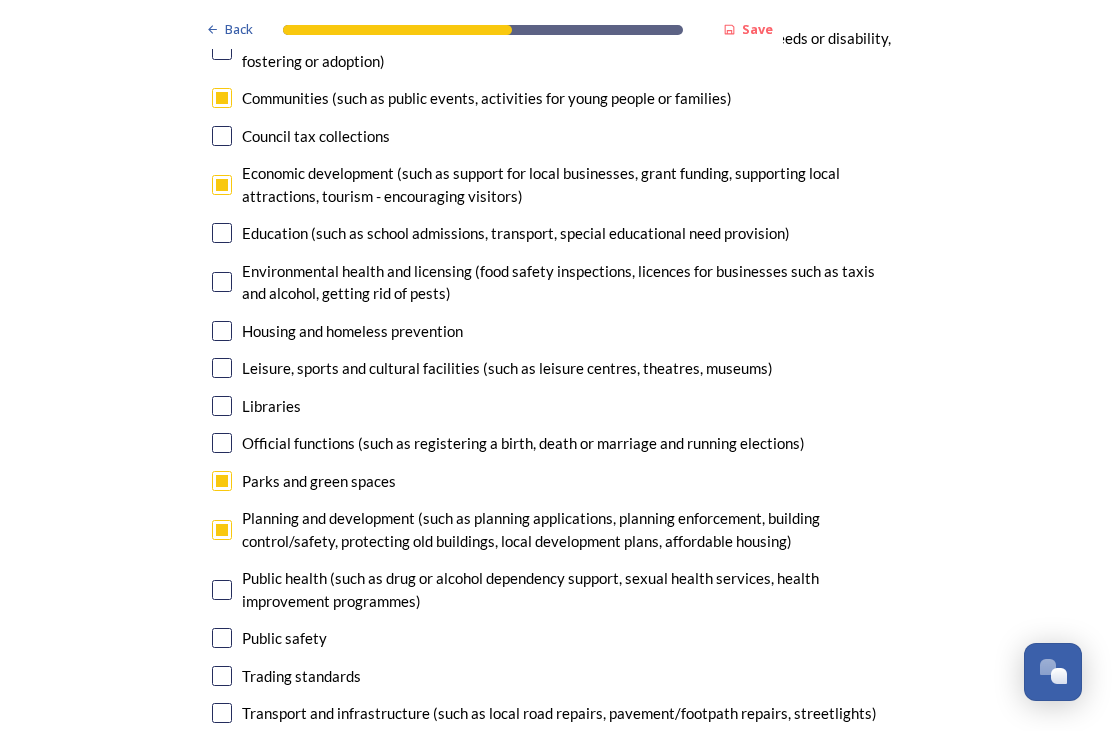 click at bounding box center (222, 713) 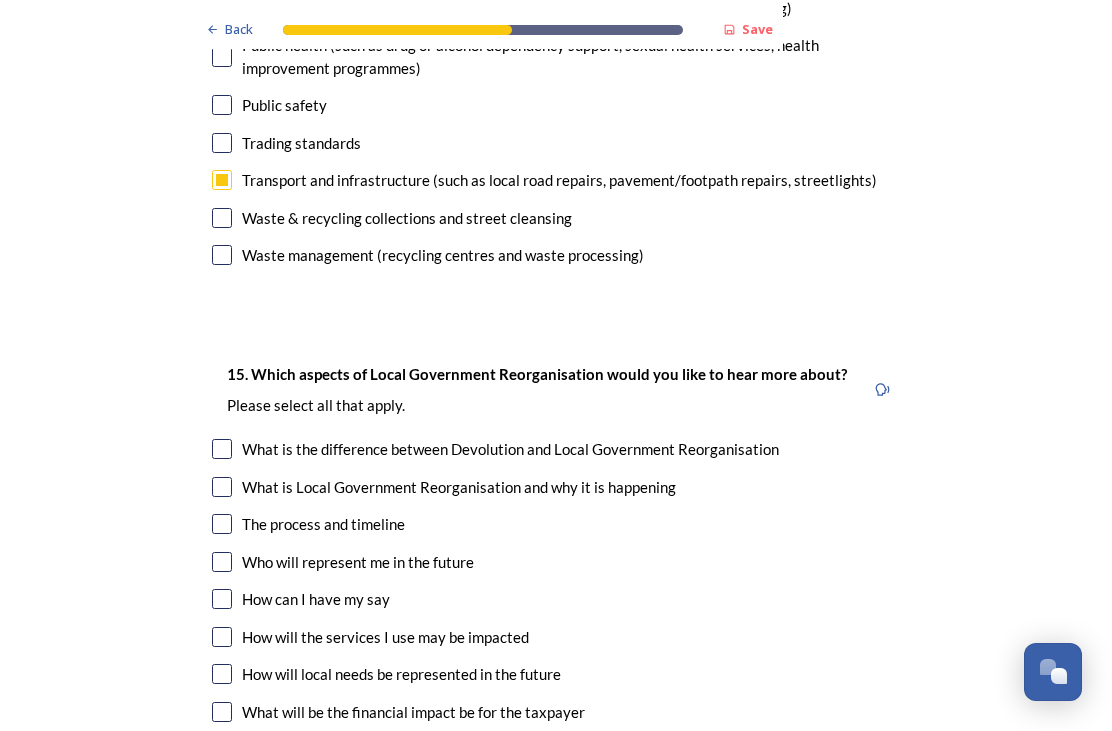 scroll, scrollTop: 5544, scrollLeft: 0, axis: vertical 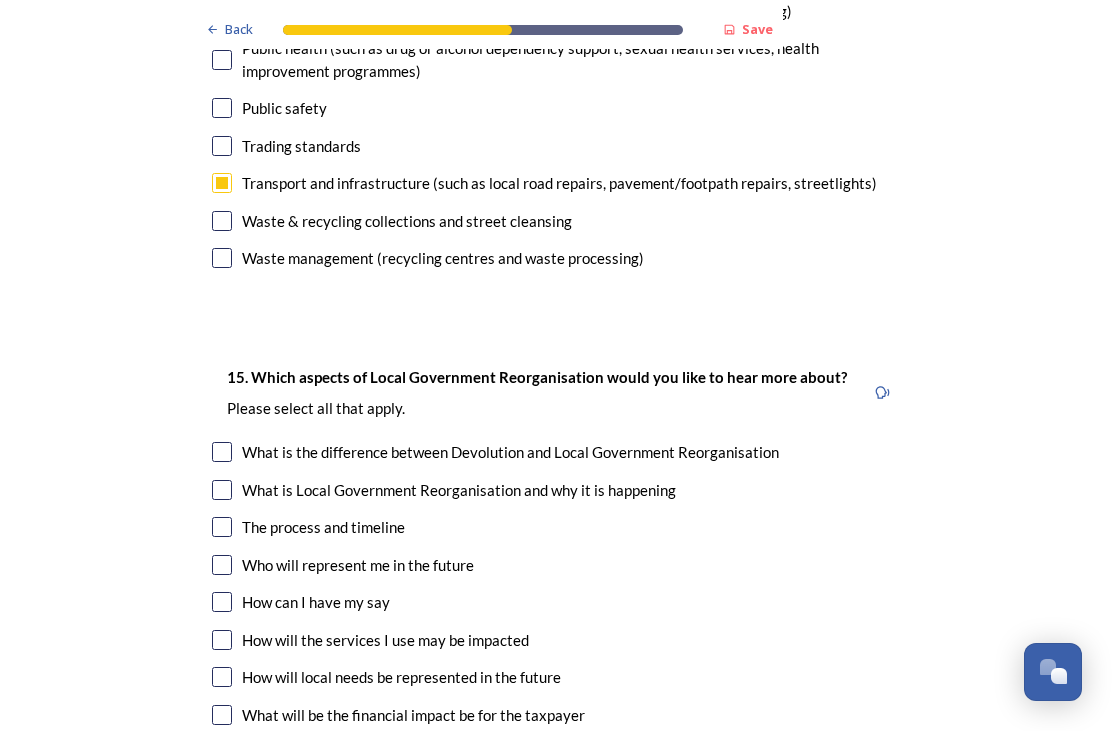 click at bounding box center (222, 677) 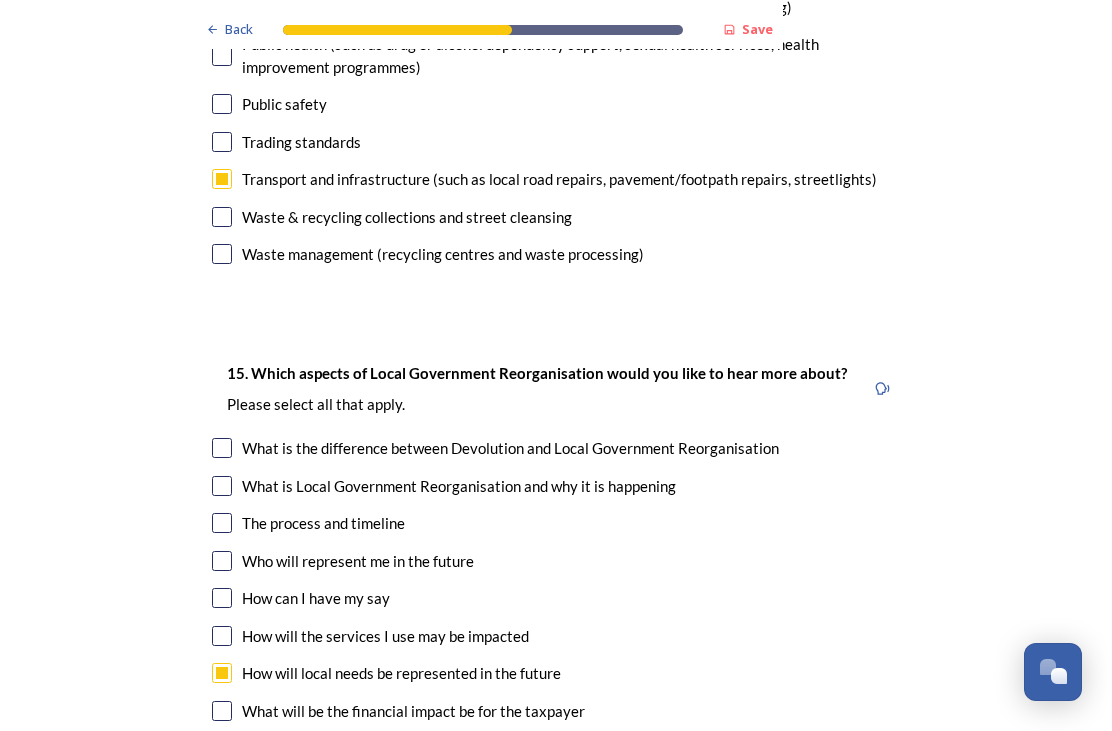 scroll, scrollTop: 5548, scrollLeft: 0, axis: vertical 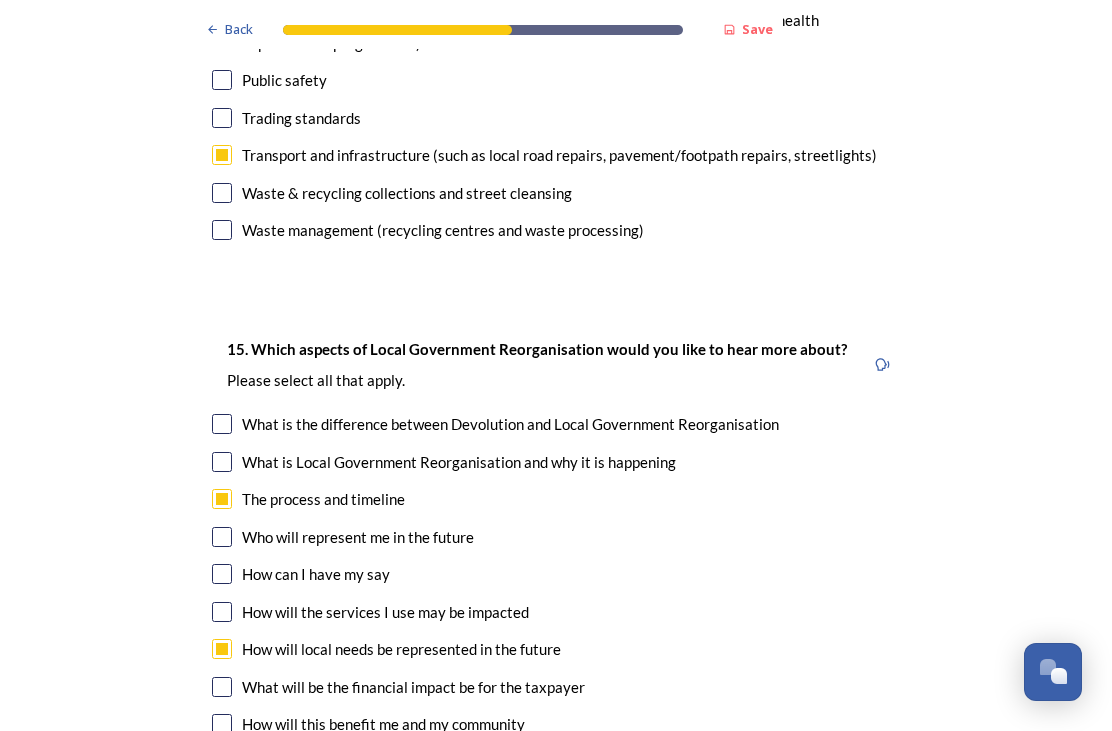 click at bounding box center [222, 537] 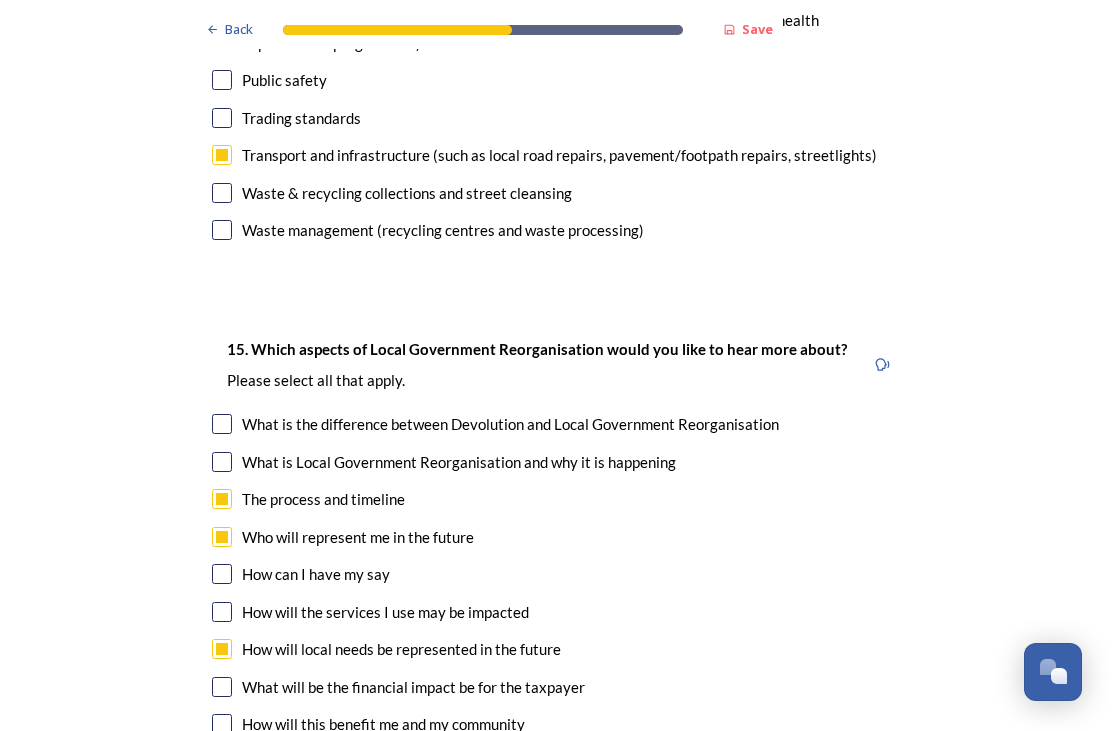 click at bounding box center [222, 537] 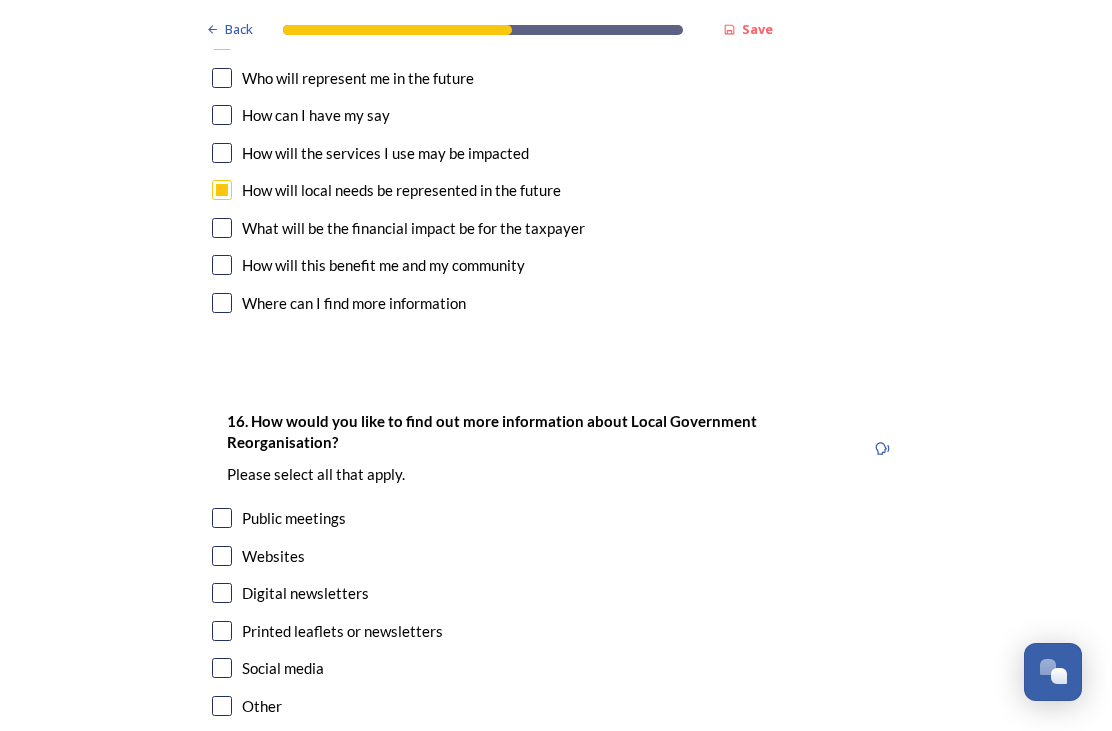 scroll, scrollTop: 6030, scrollLeft: 0, axis: vertical 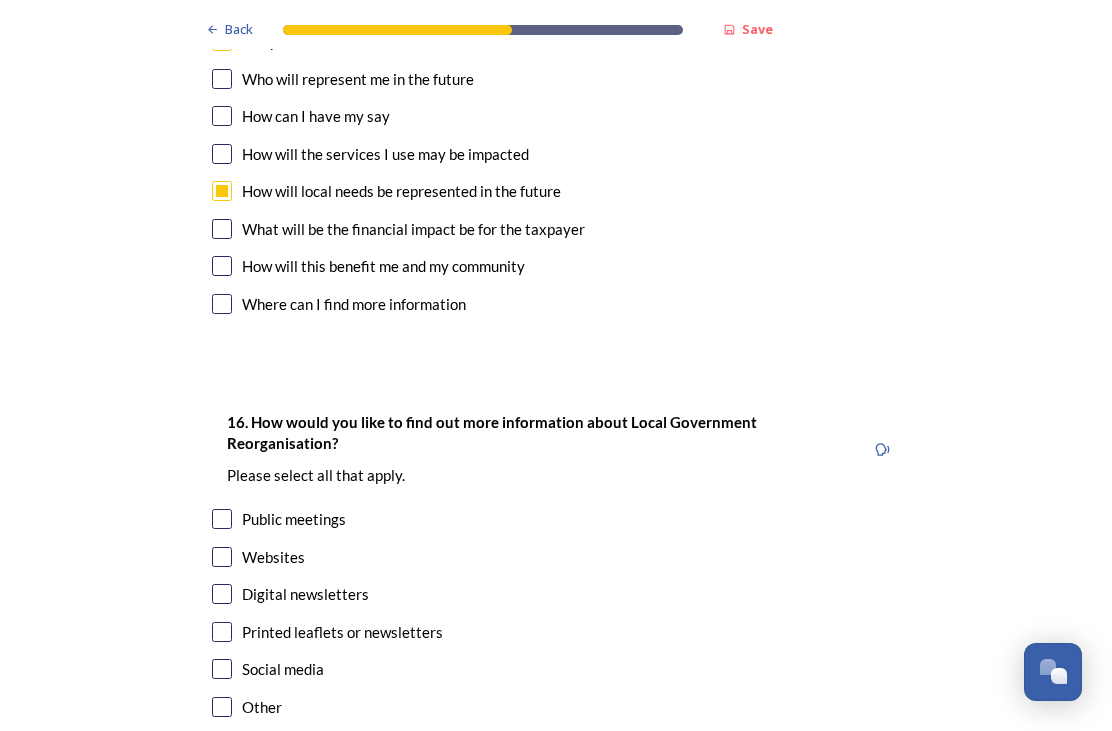 click at bounding box center [222, 557] 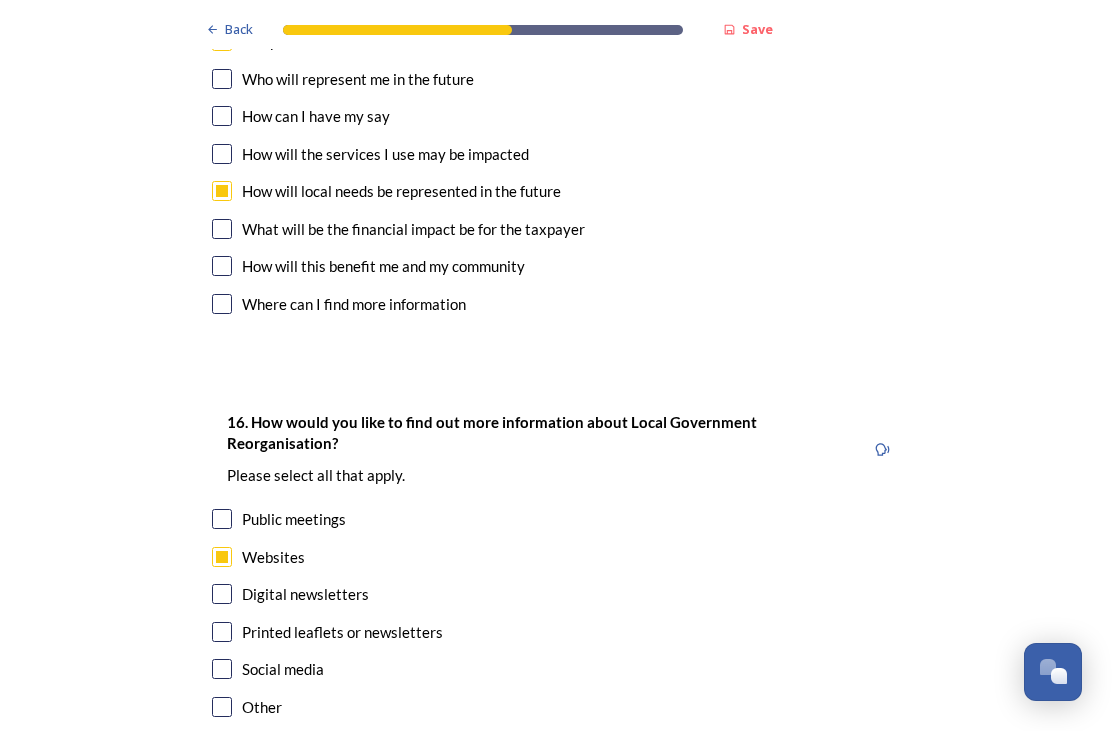 click at bounding box center (222, 594) 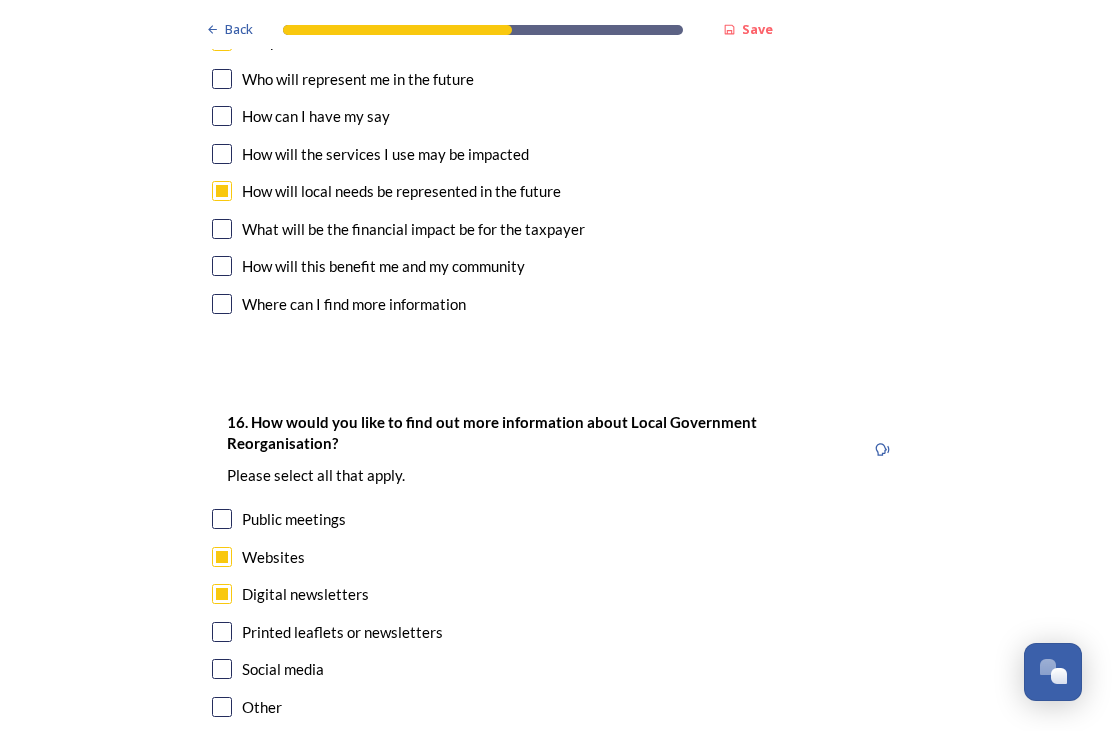 click on "Continue" at bounding box center (542, 817) 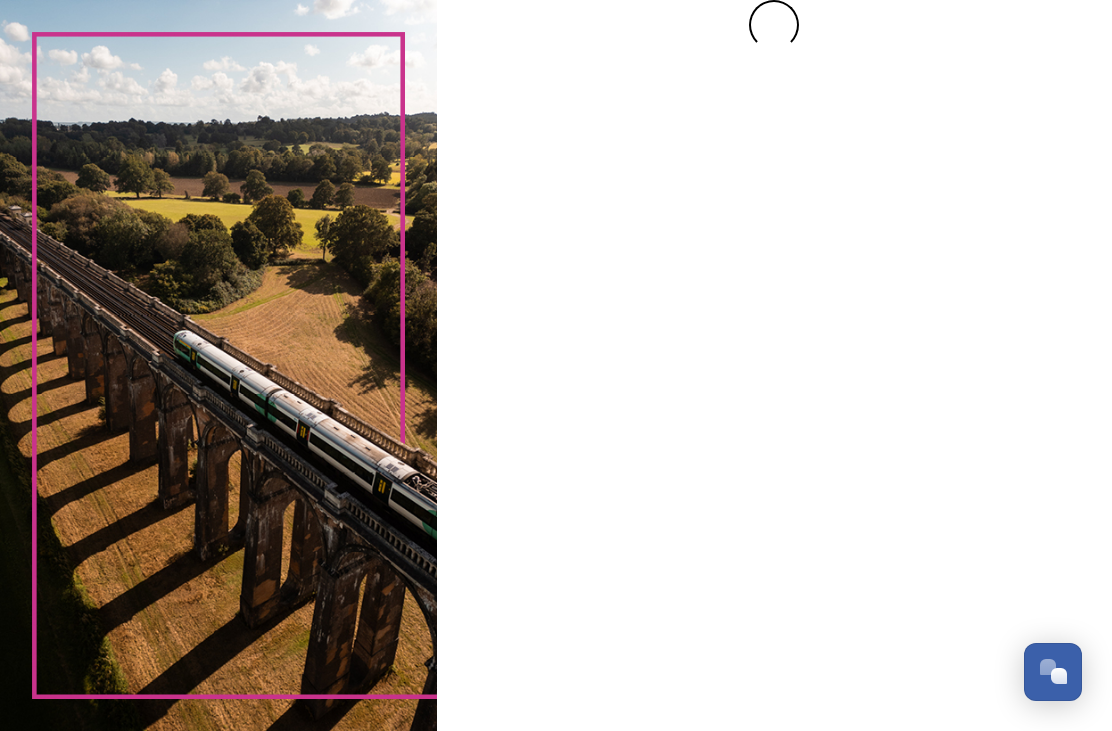 scroll, scrollTop: 0, scrollLeft: 0, axis: both 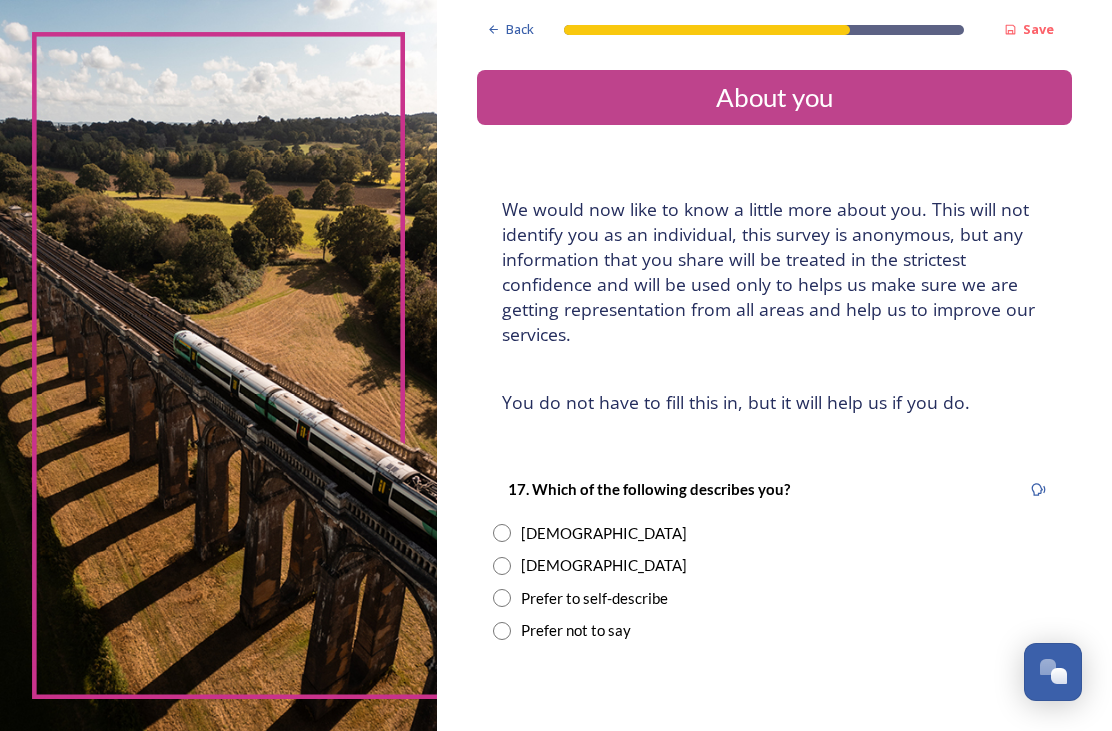 click on "[DEMOGRAPHIC_DATA]" at bounding box center (774, 565) 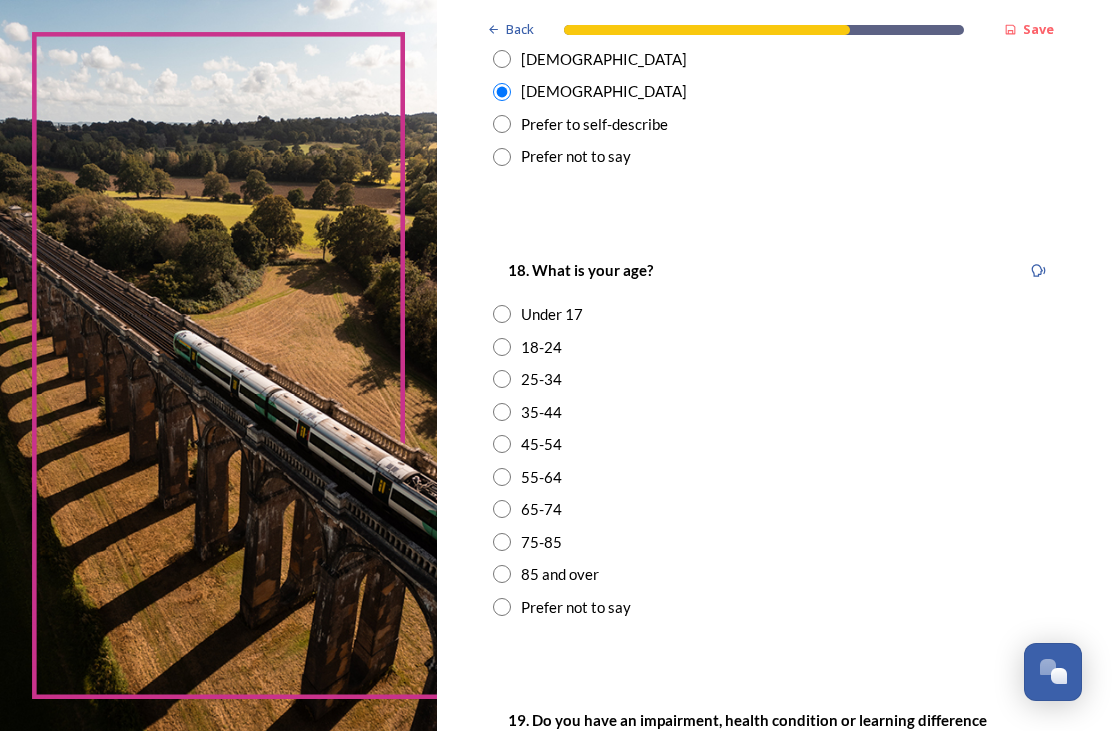 scroll, scrollTop: 474, scrollLeft: 0, axis: vertical 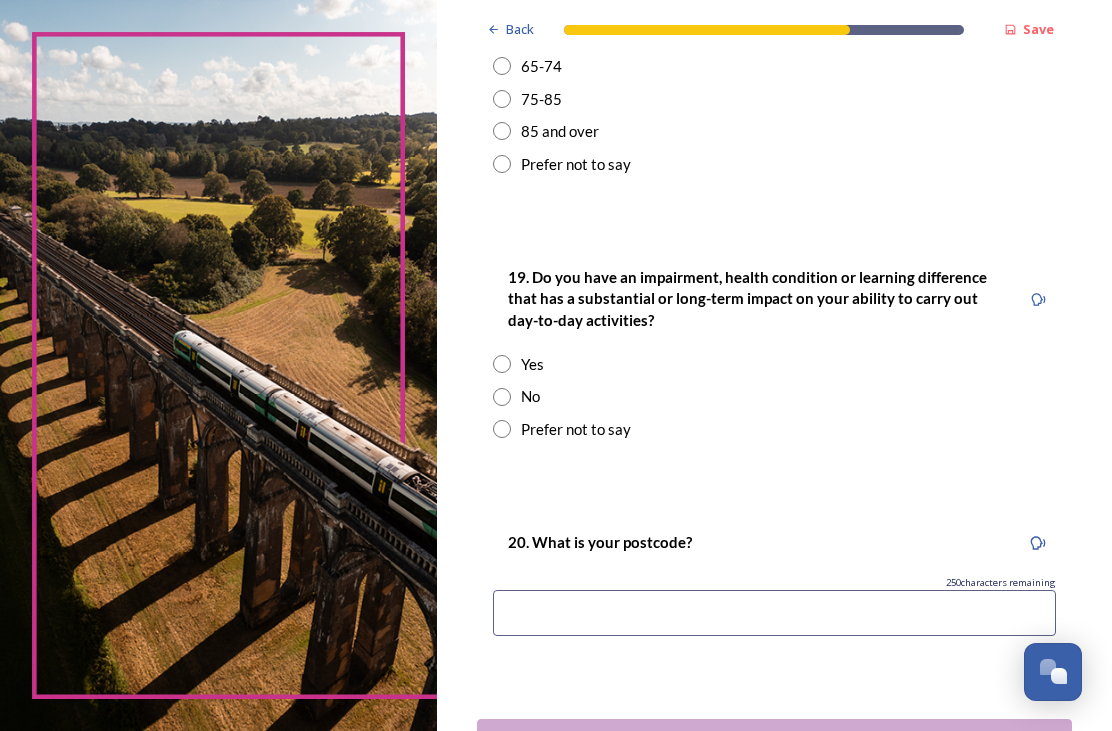 click on "No" at bounding box center (774, 396) 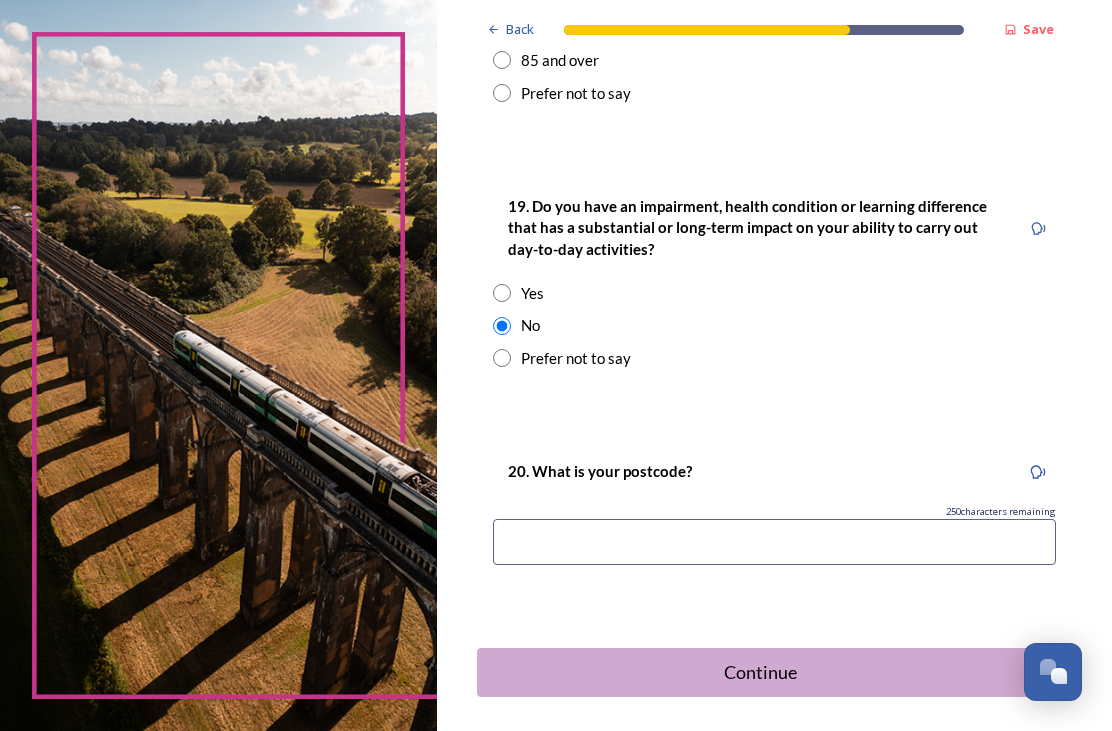 scroll, scrollTop: 986, scrollLeft: 0, axis: vertical 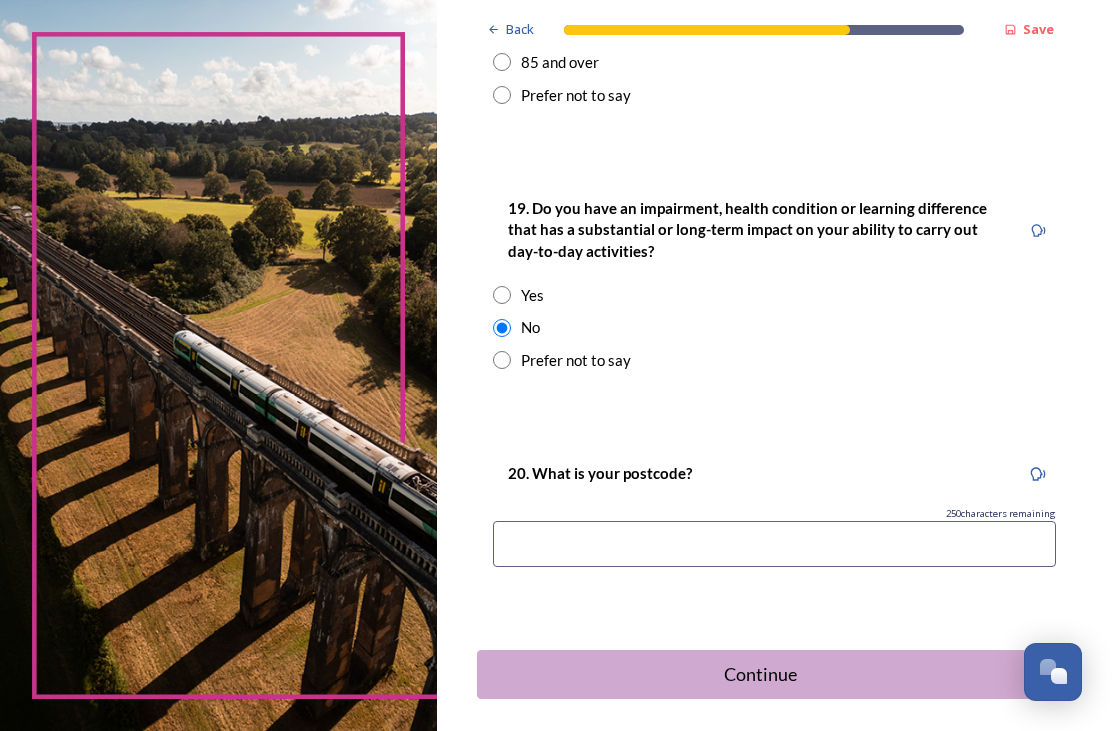 click at bounding box center [774, 544] 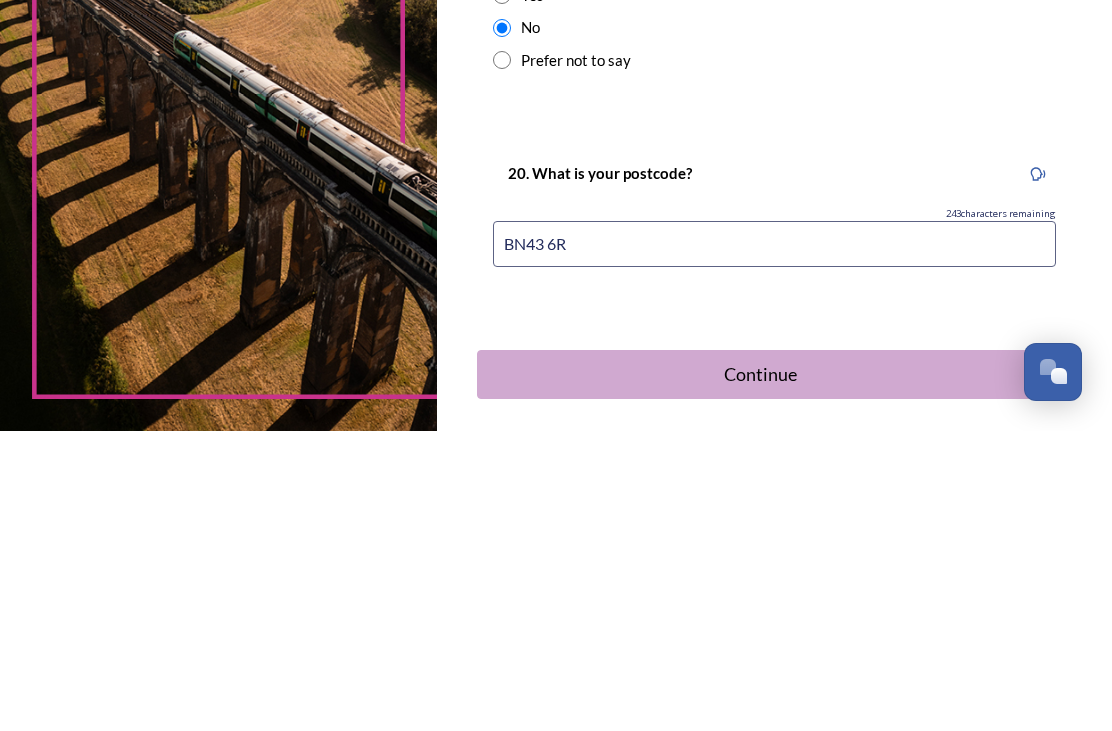type on "BN43 6RA" 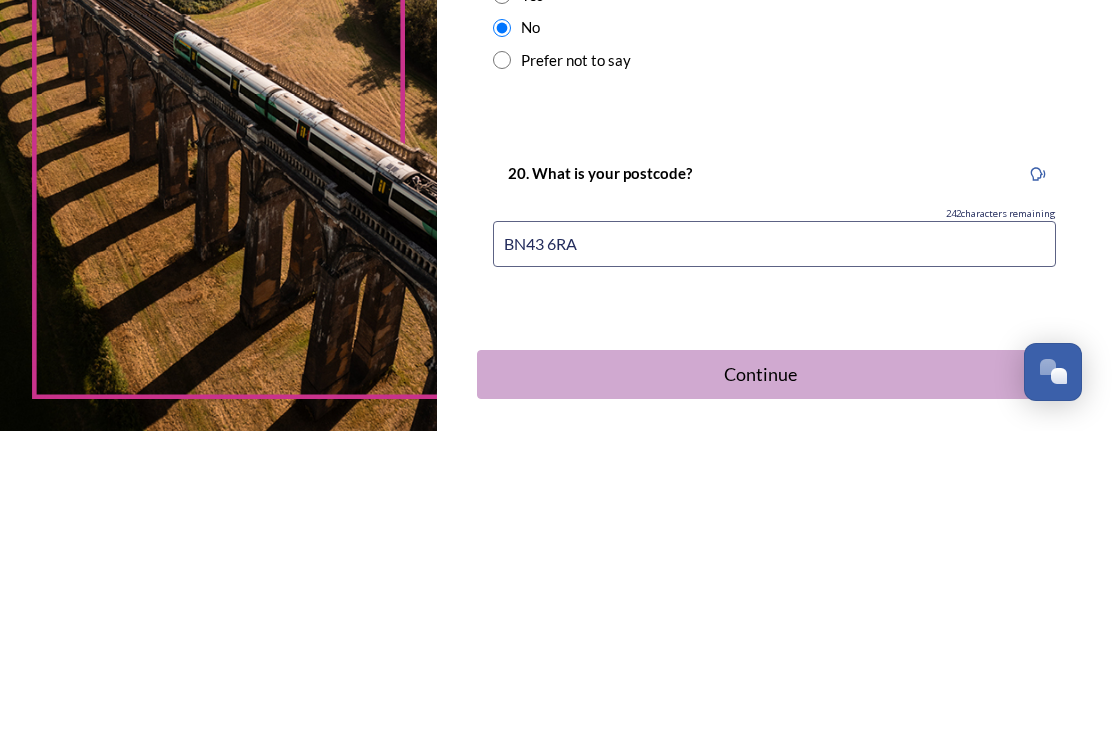 click on "Continue" at bounding box center (761, 674) 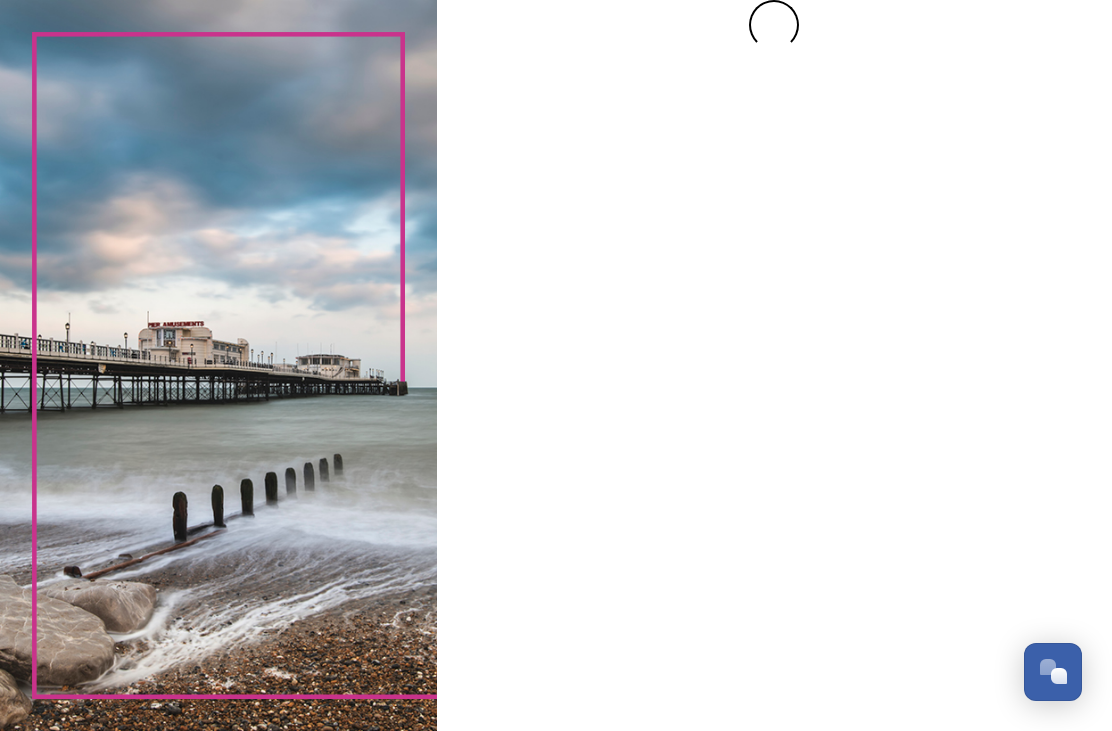 scroll, scrollTop: 0, scrollLeft: 0, axis: both 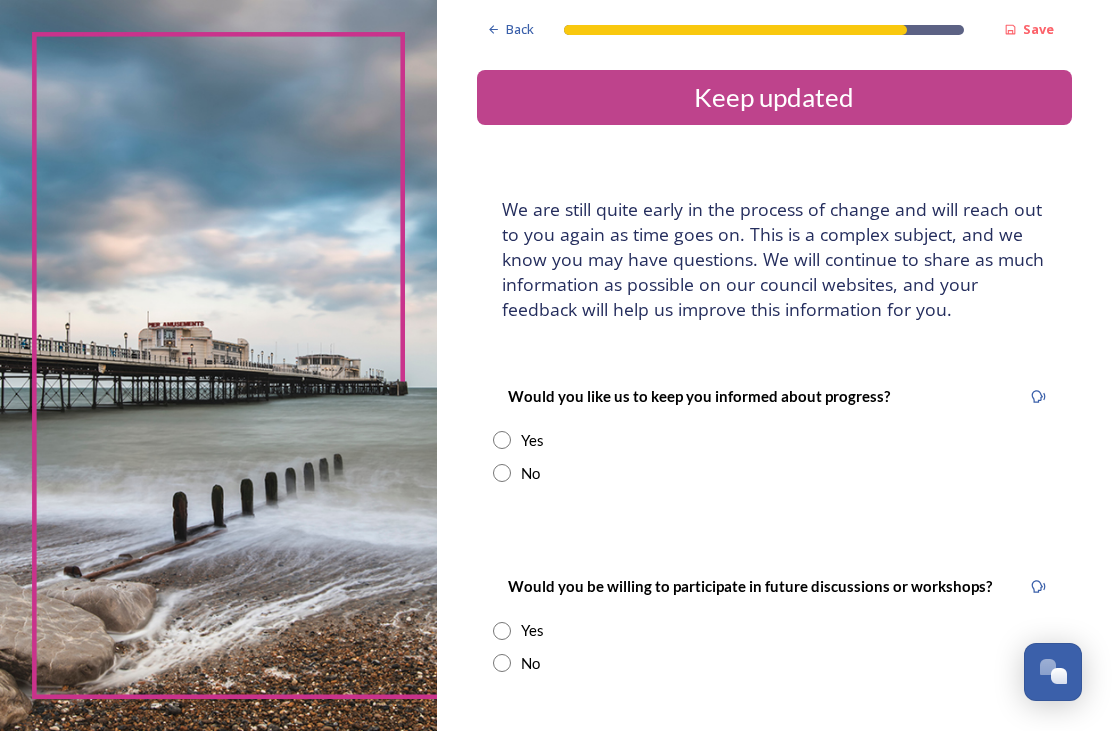 click at bounding box center [502, 440] 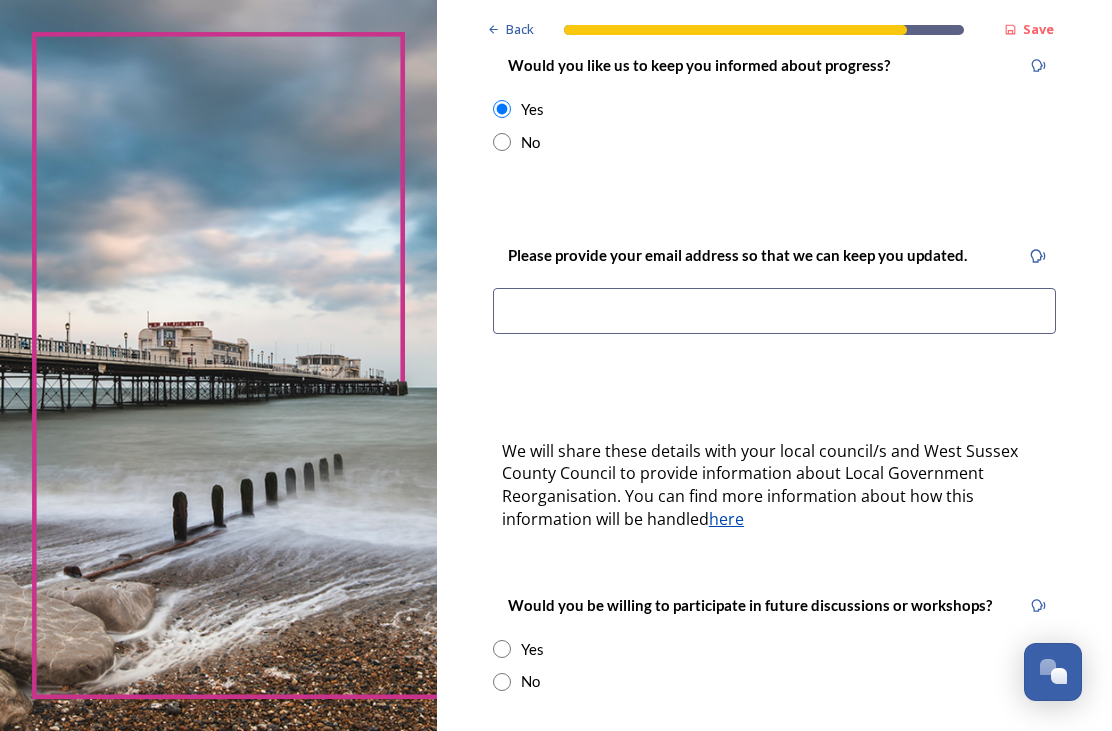 scroll, scrollTop: 331, scrollLeft: 0, axis: vertical 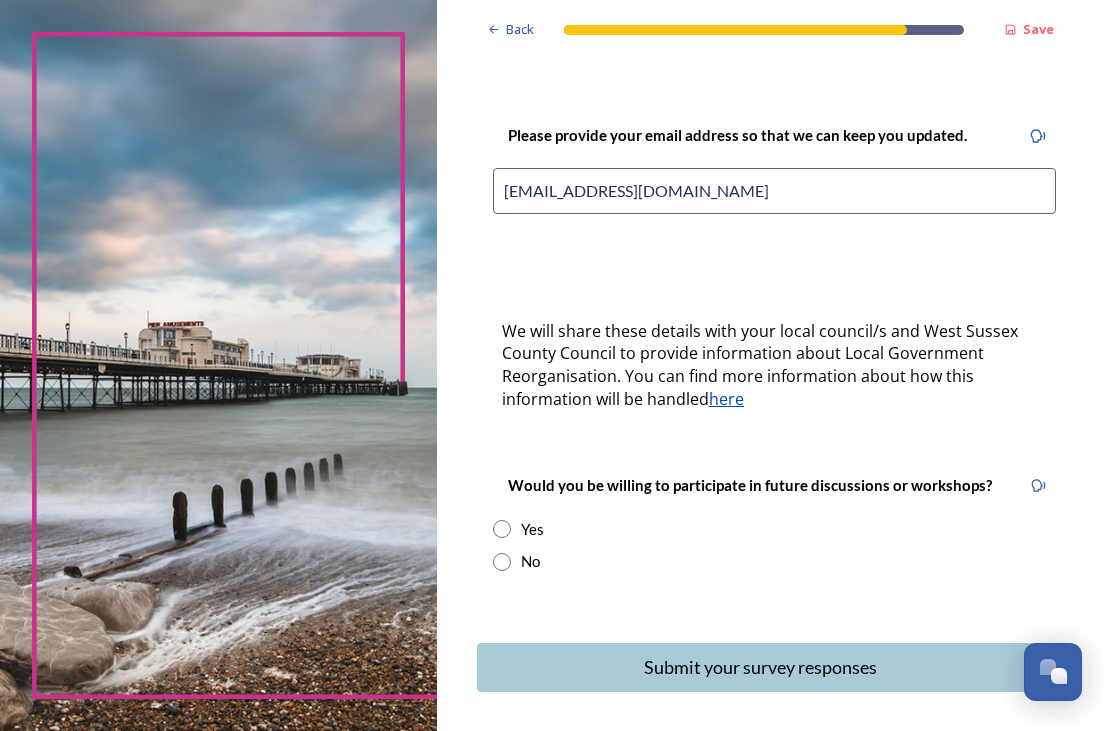 click at bounding box center (502, 529) 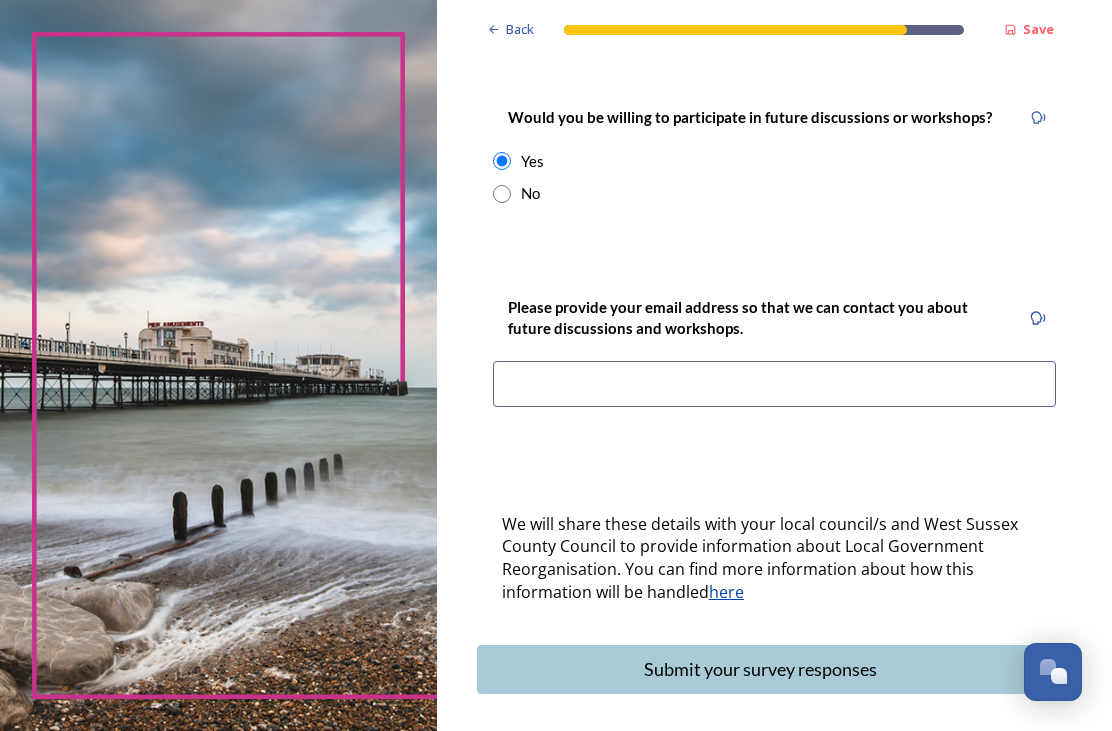 scroll, scrollTop: 817, scrollLeft: 0, axis: vertical 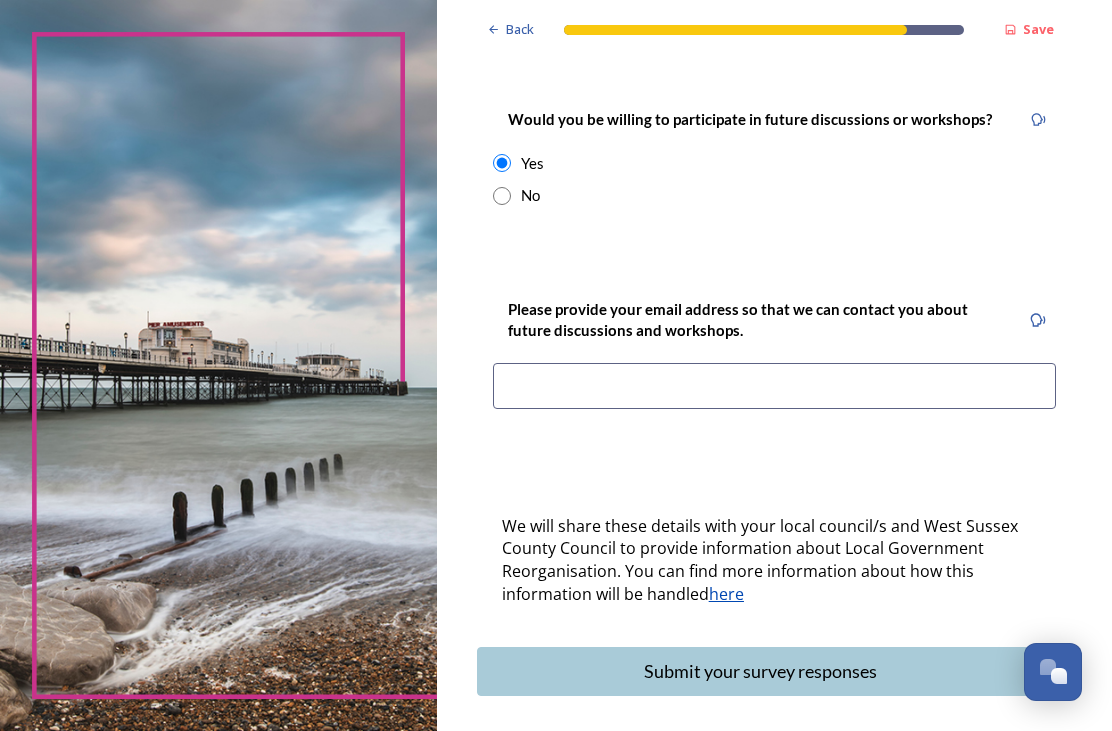 click at bounding box center (774, 386) 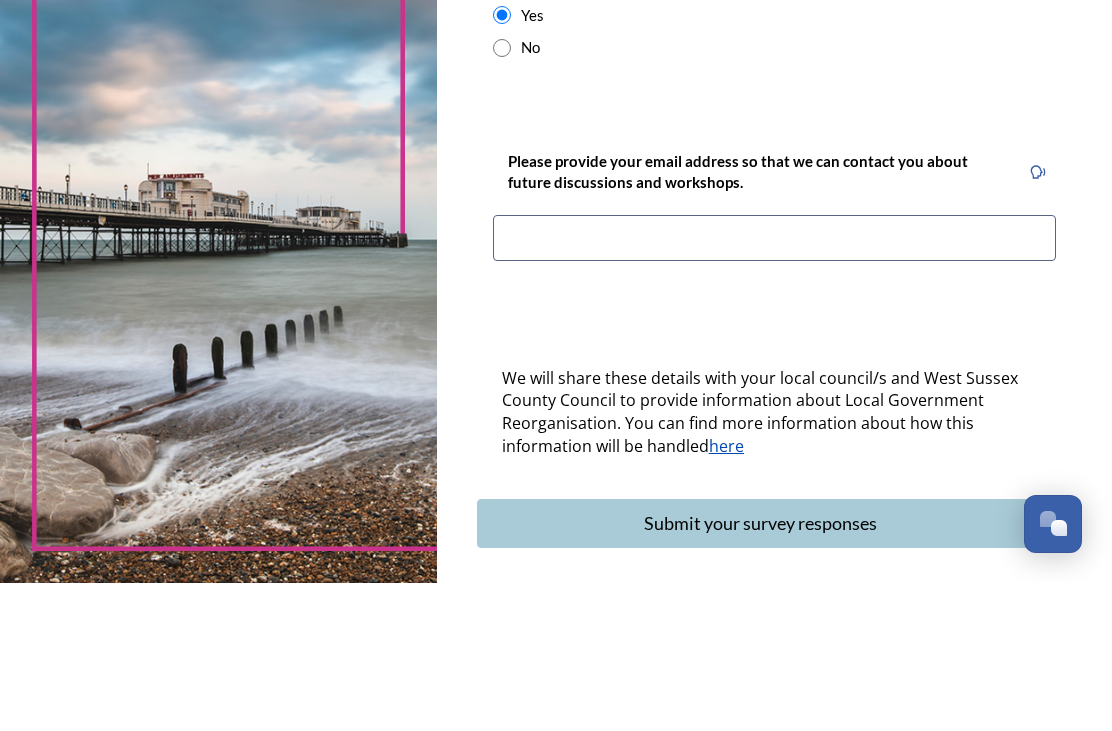 type on "[EMAIL_ADDRESS][DOMAIN_NAME]" 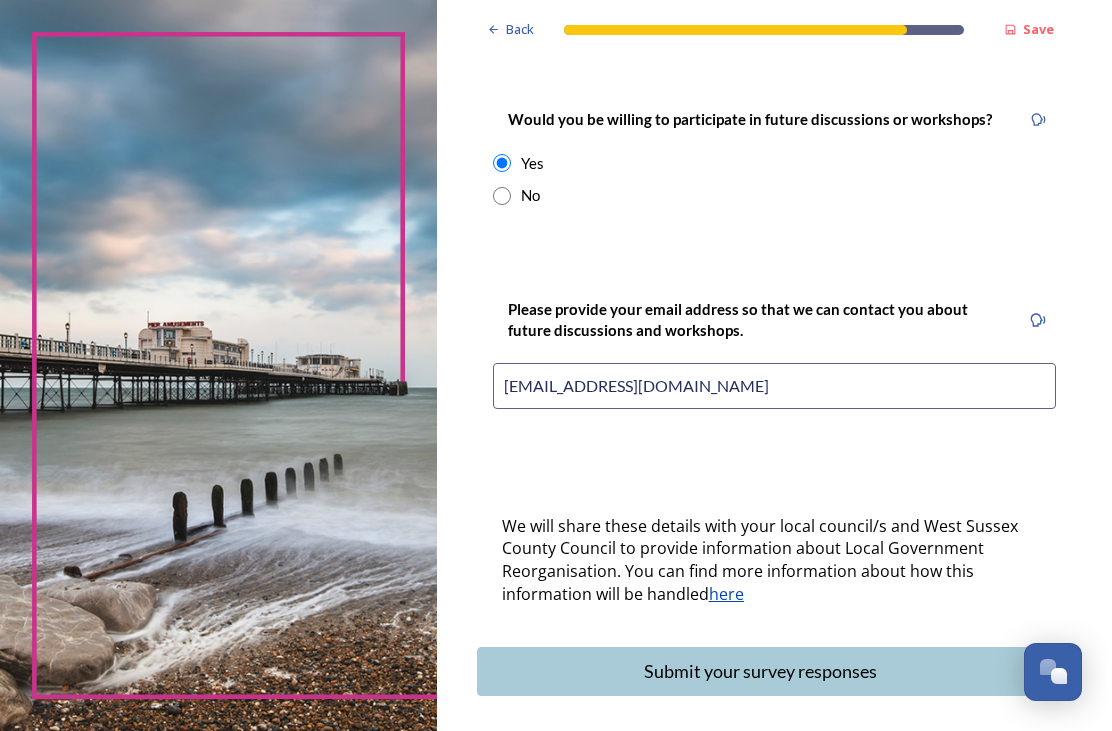 click on "Submit your survey responses" at bounding box center (761, 671) 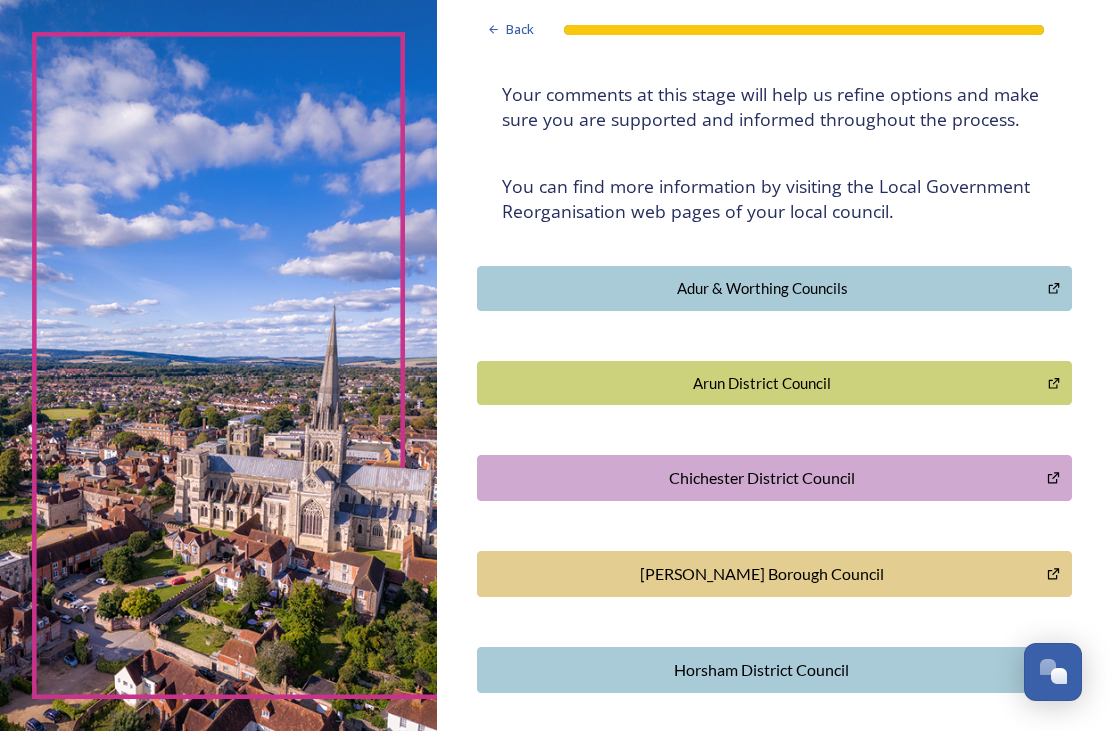 scroll, scrollTop: 288, scrollLeft: 0, axis: vertical 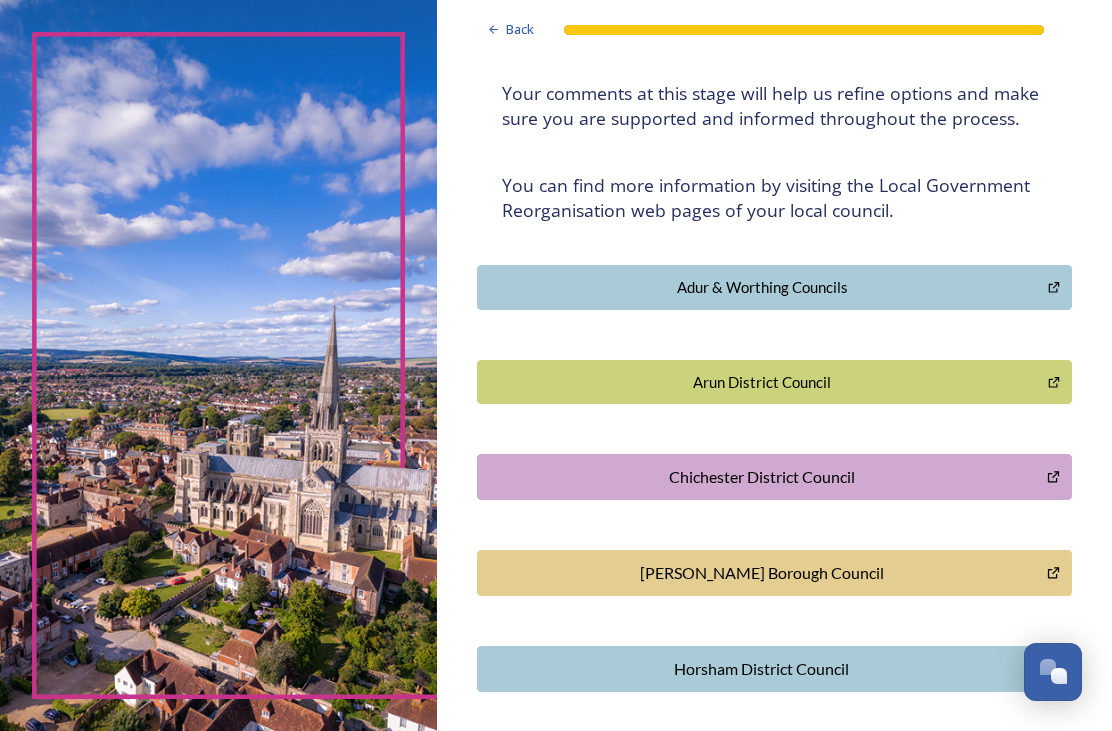 click on "Adur & Worthing Councils" at bounding box center (762, 287) 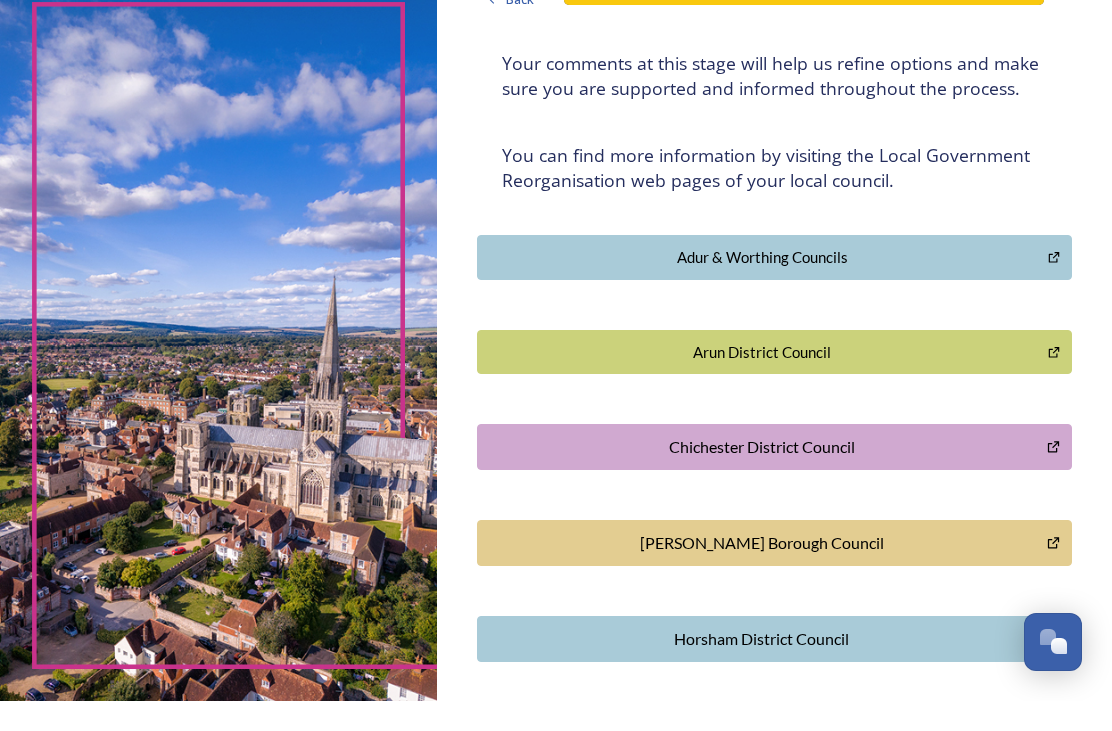 scroll, scrollTop: 0, scrollLeft: 0, axis: both 